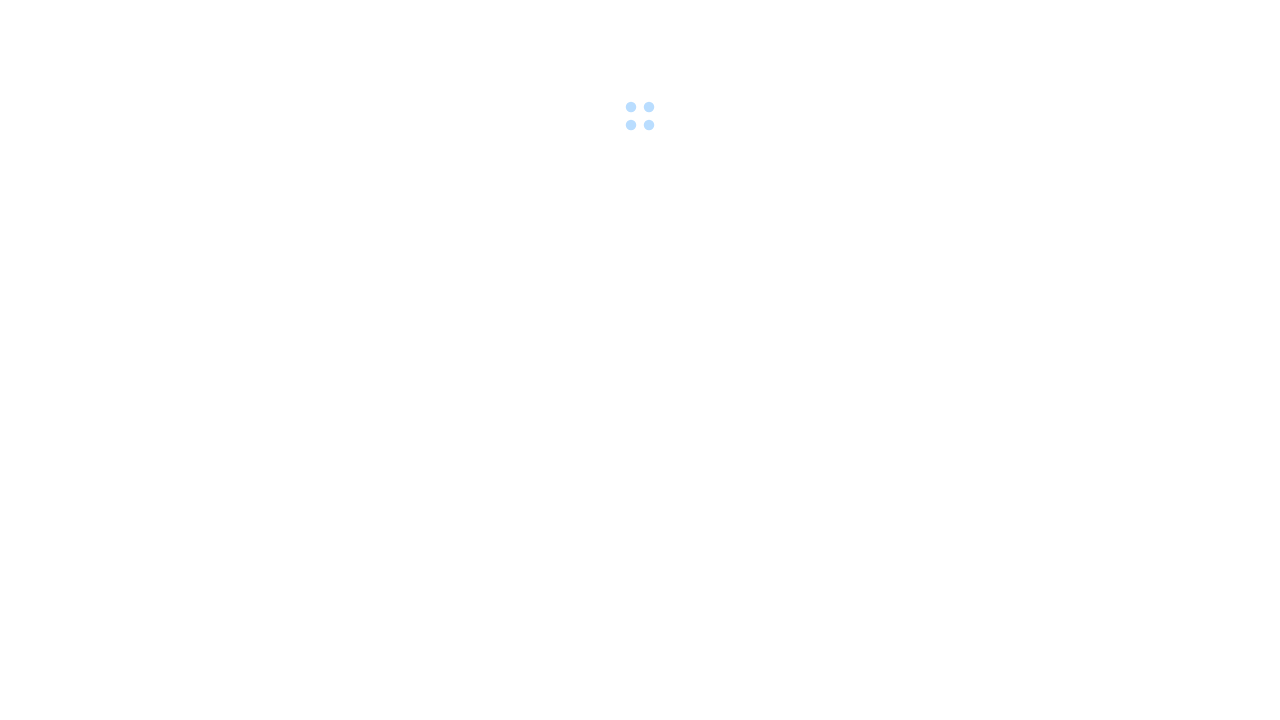 scroll, scrollTop: 0, scrollLeft: 0, axis: both 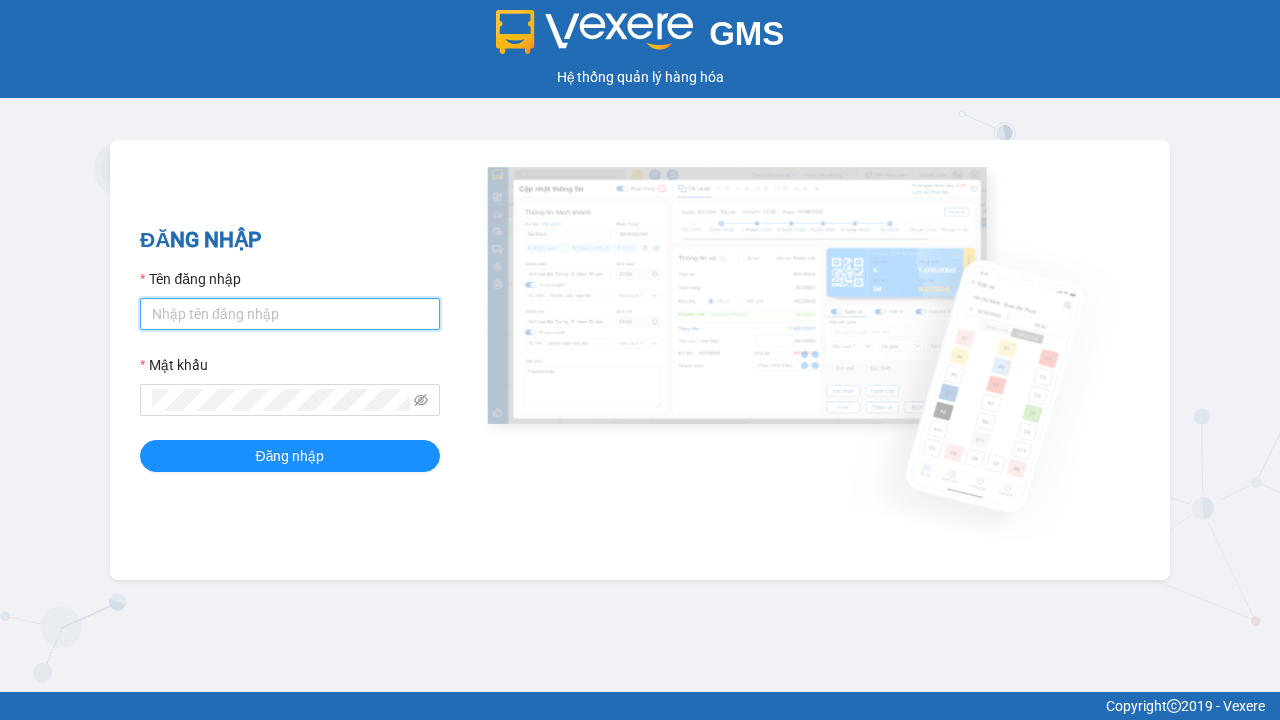 click on "Tên đăng nhập" at bounding box center [290, 314] 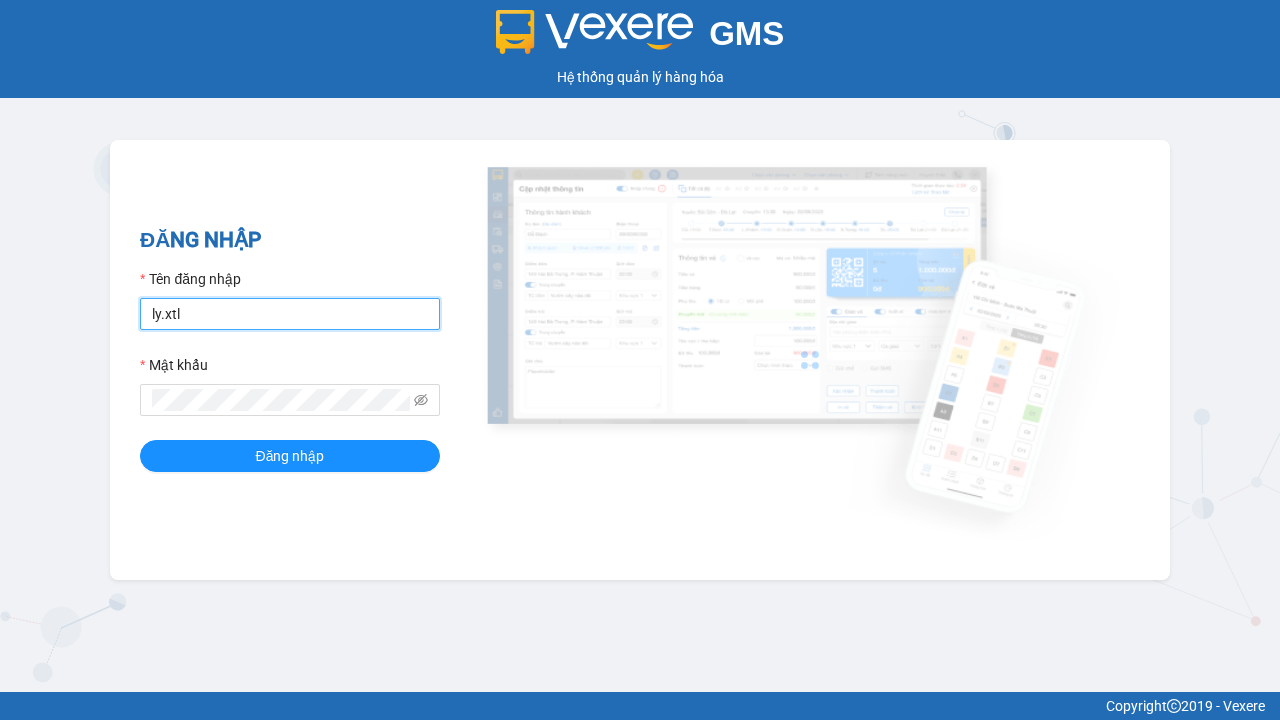 type on "ly.xtl" 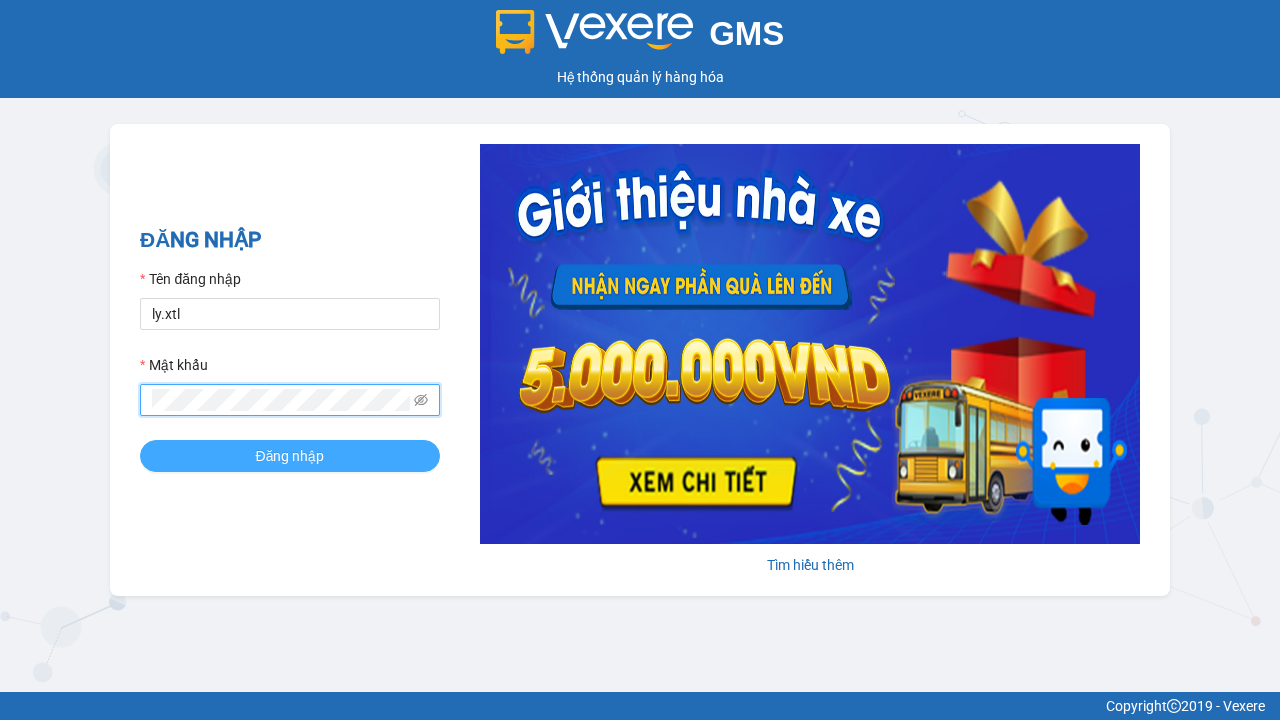 click on "Đăng nhập" at bounding box center [290, 456] 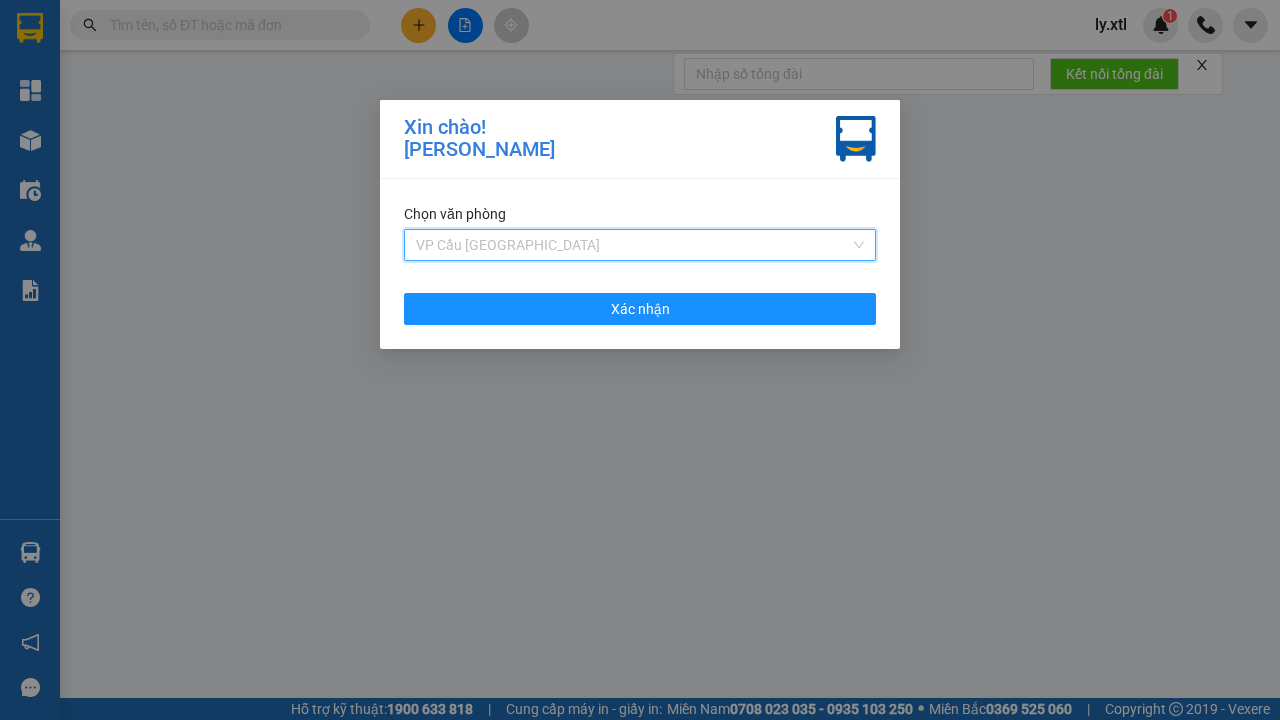click on "VP Cầu [GEOGRAPHIC_DATA]" at bounding box center [676, 281] 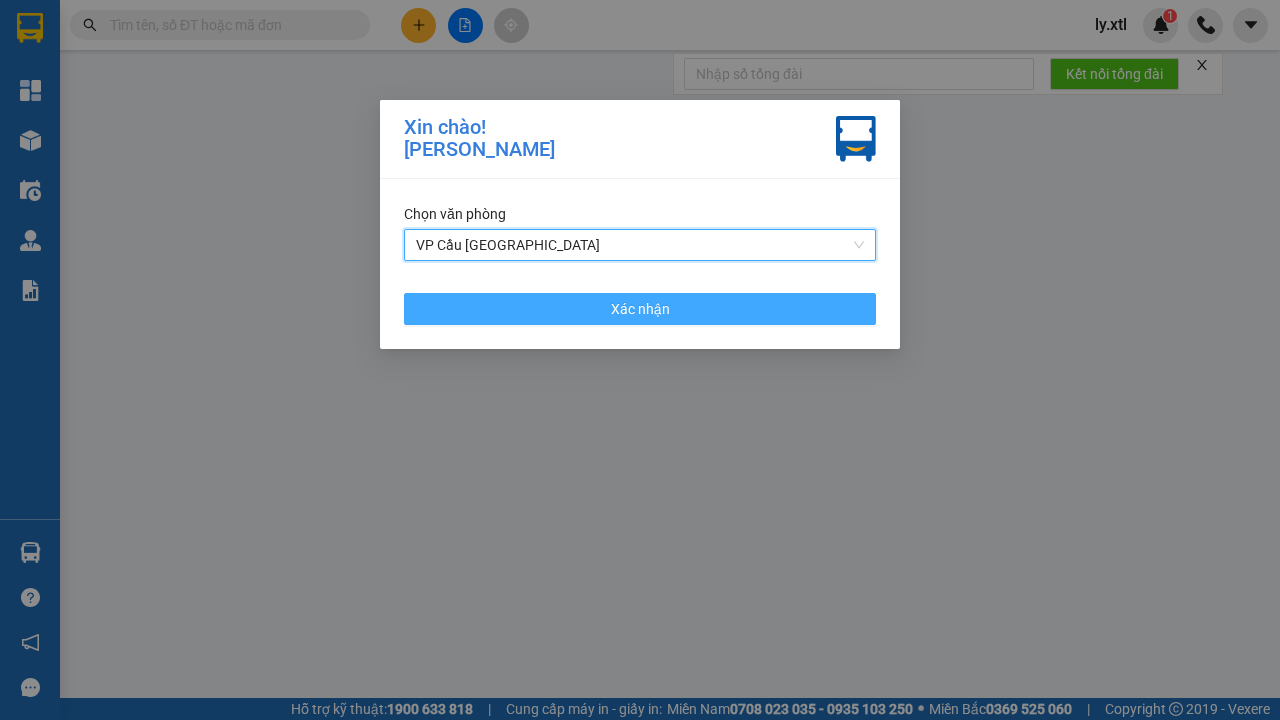 click on "Xác nhận" at bounding box center (640, 309) 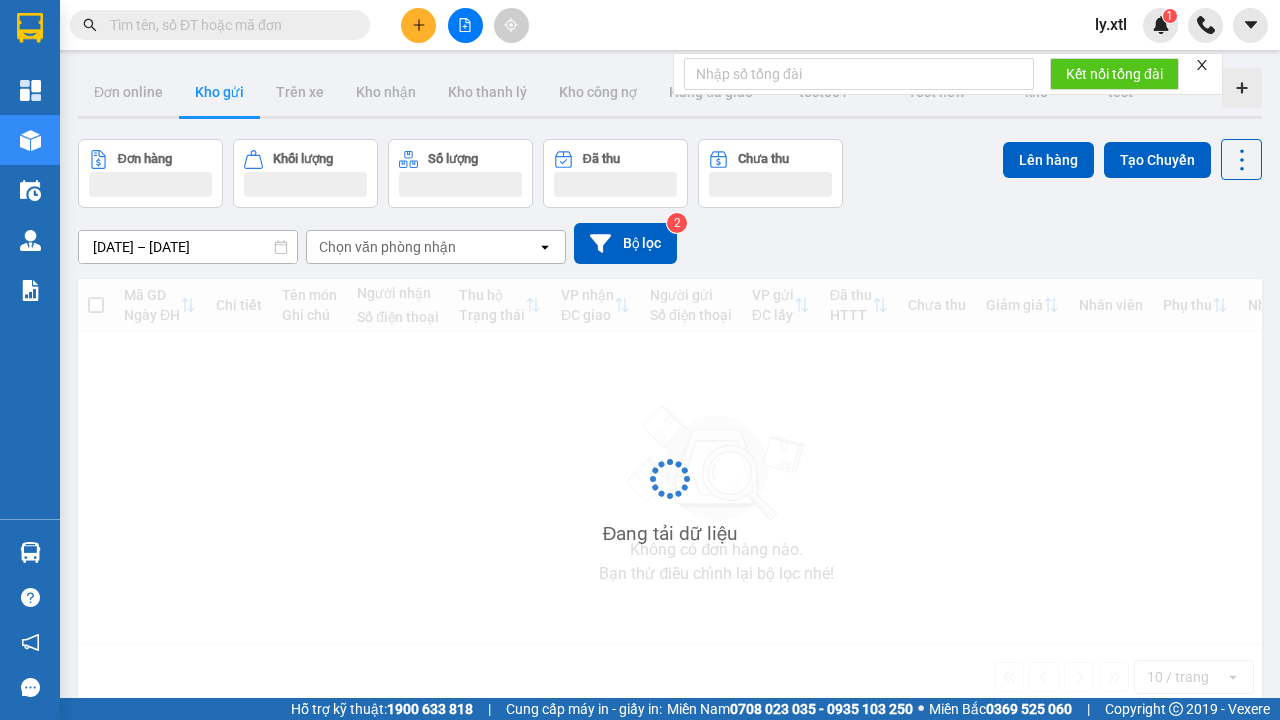 click 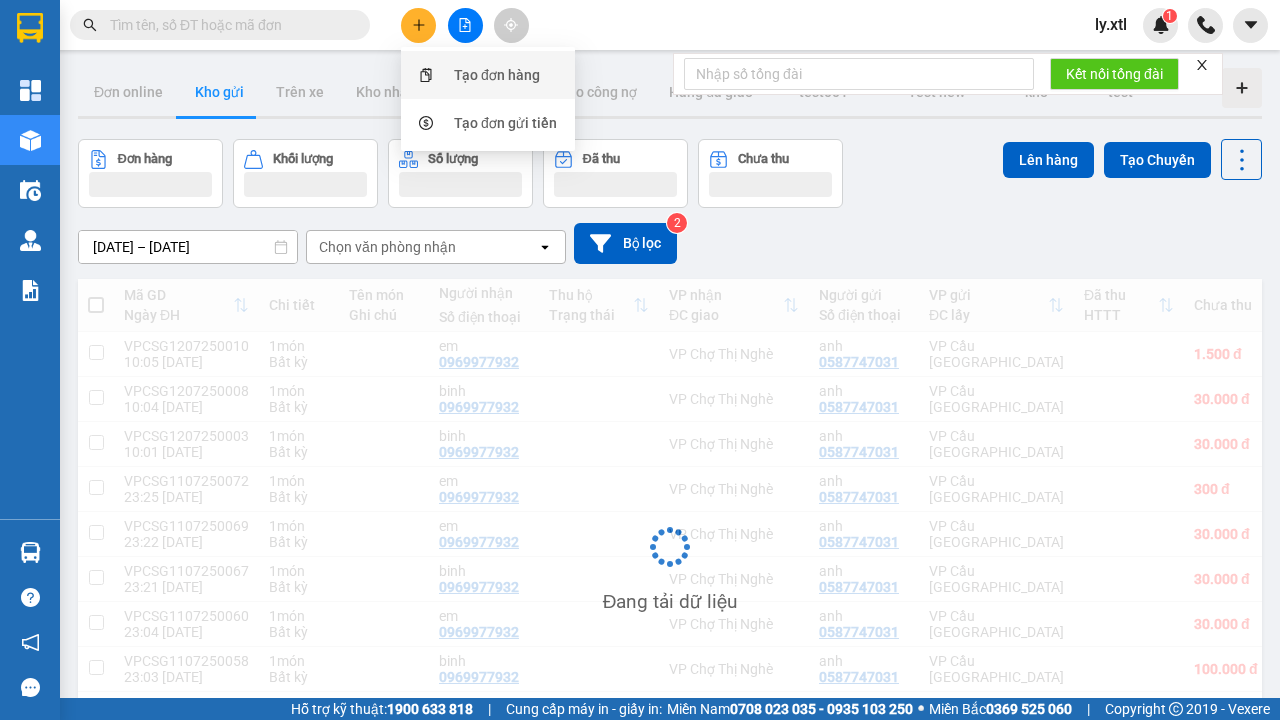 click on "Tạo đơn hàng" at bounding box center [497, 75] 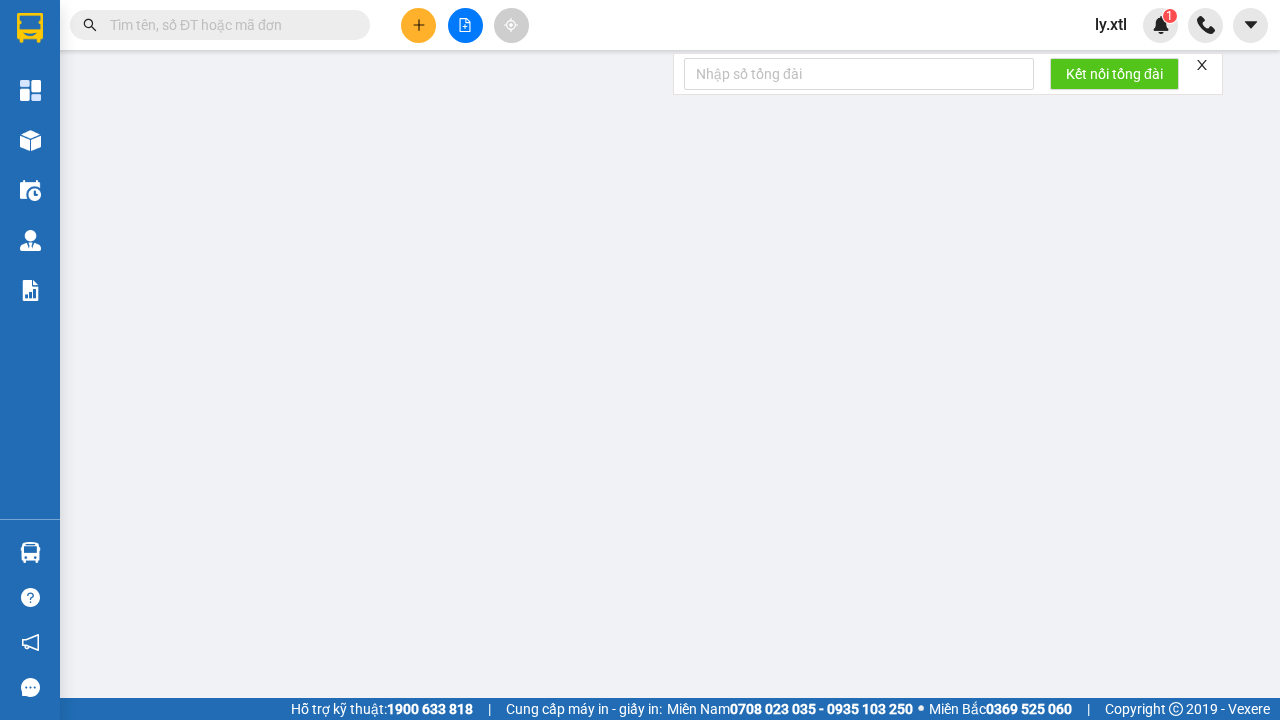 click on "SĐT Người Gửi" at bounding box center (194, 243) 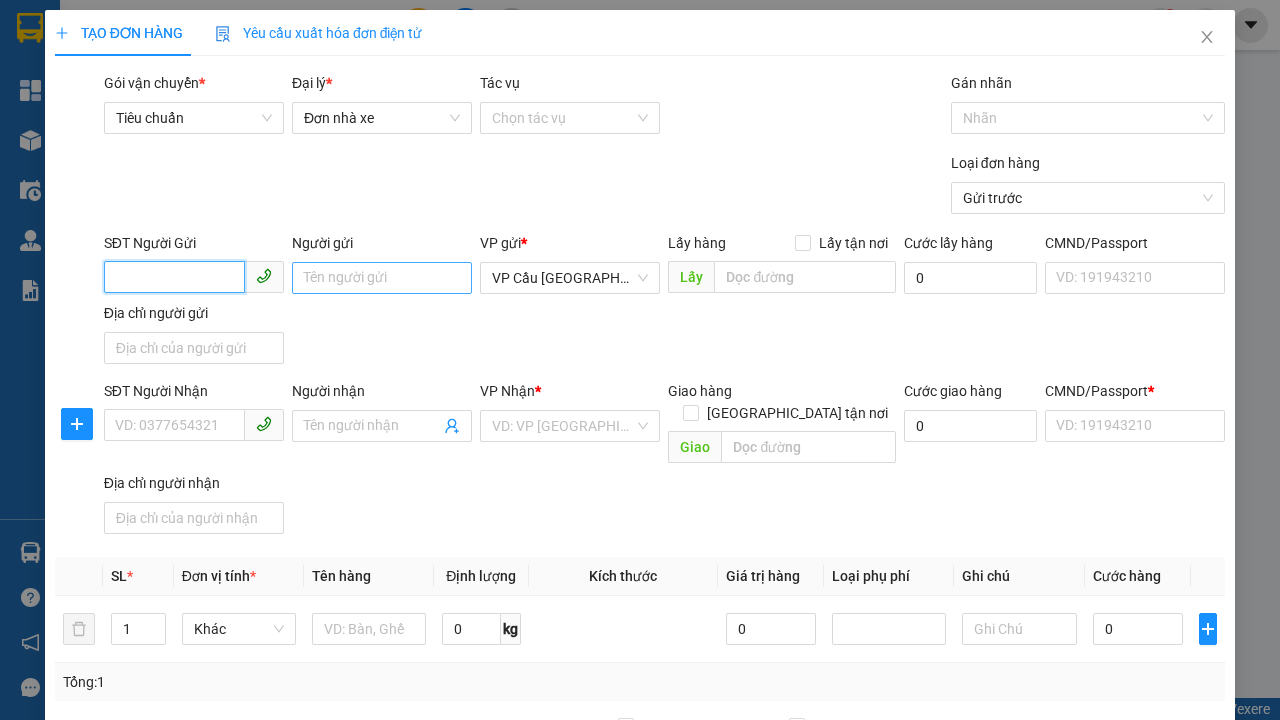 click on "SĐT Người Gửi" at bounding box center (174, 277) 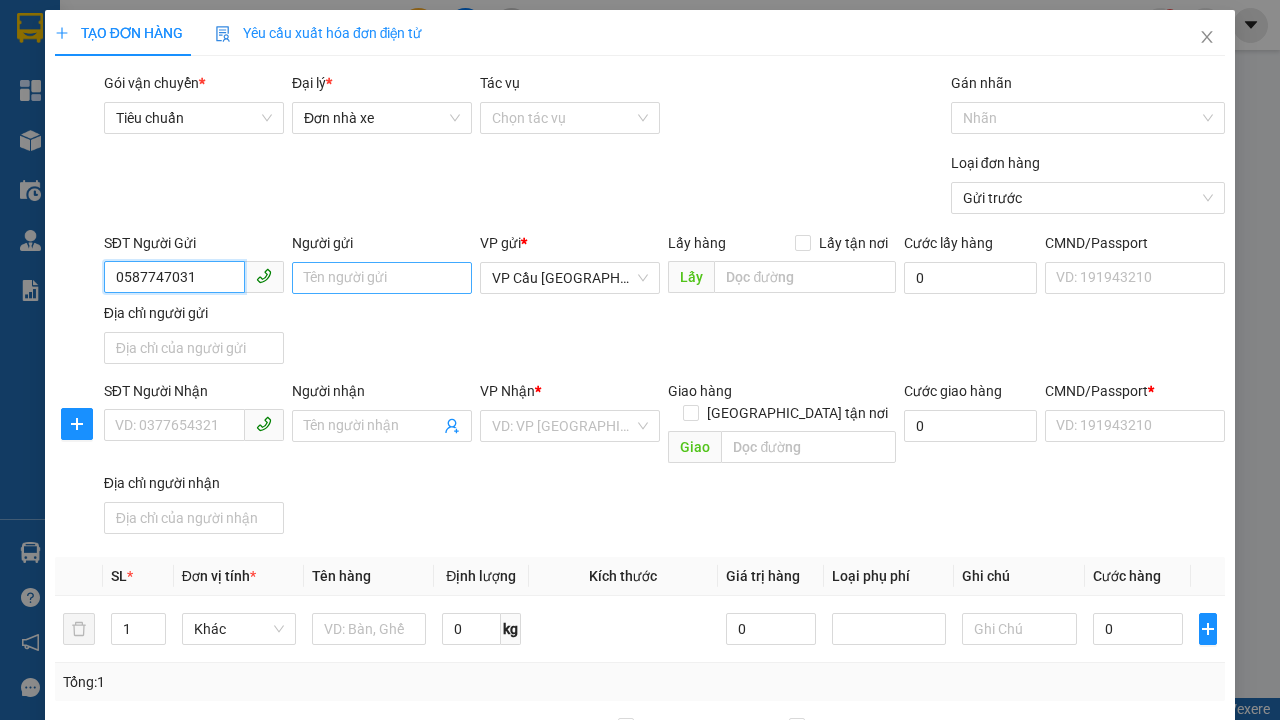 type on "0587747031" 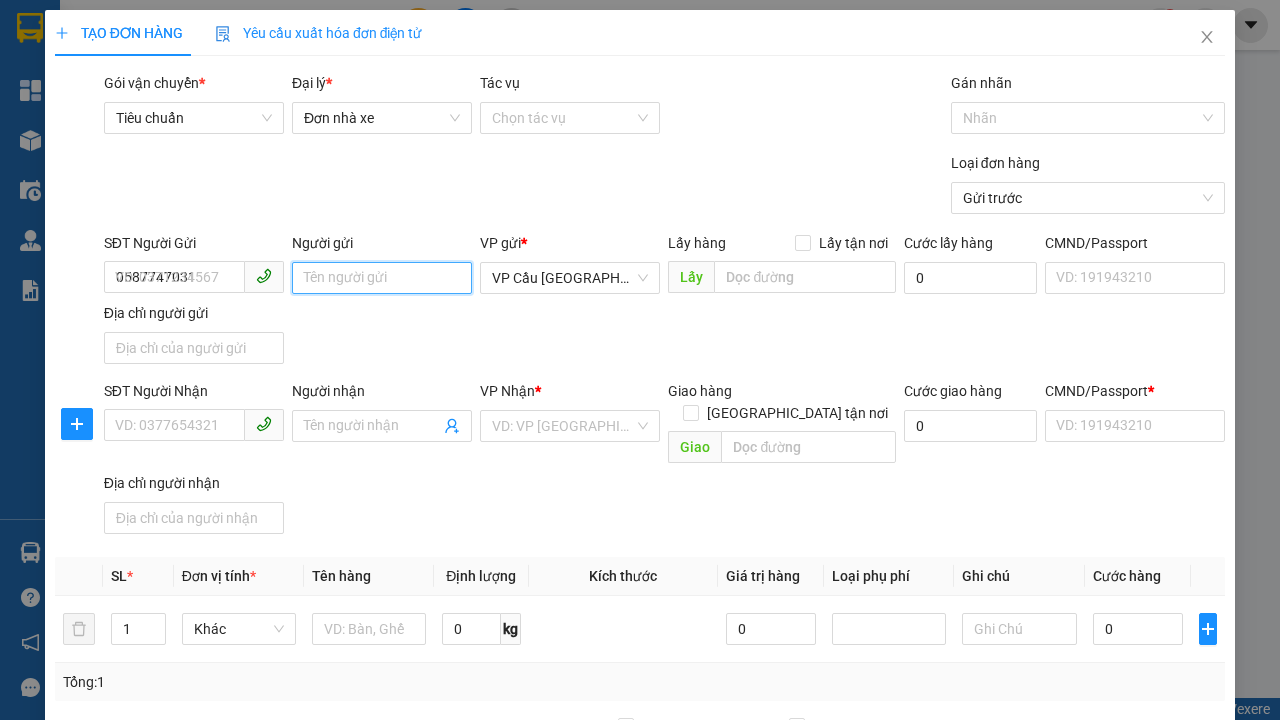 click on "Người gửi" at bounding box center (382, 278) 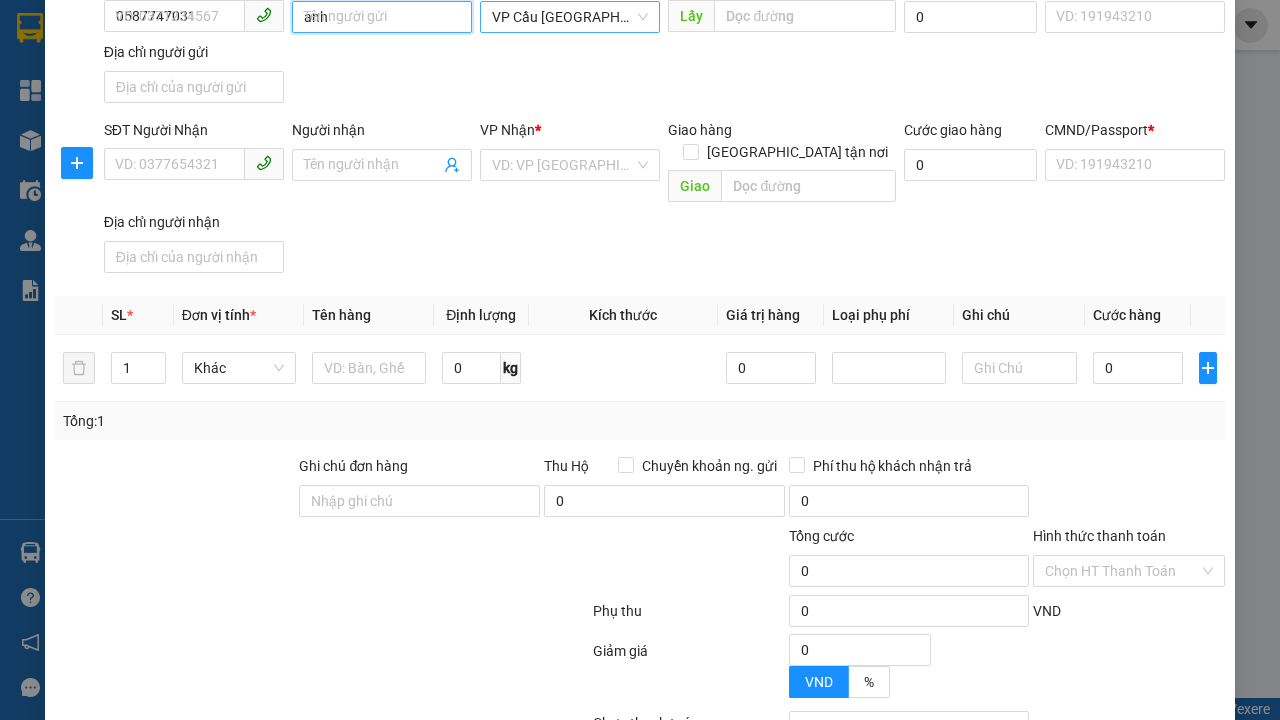 click on "VP Cầu [GEOGRAPHIC_DATA]" at bounding box center (570, 17) 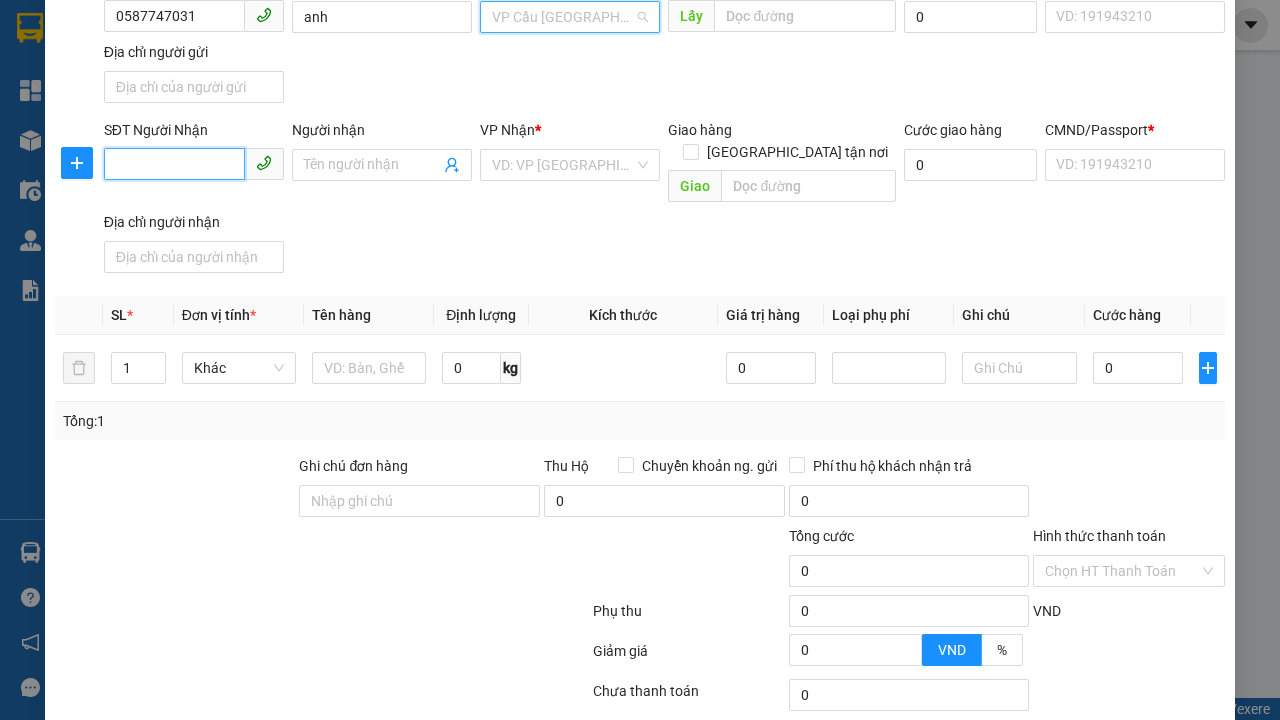 click on "SĐT Người Nhận" at bounding box center [174, 164] 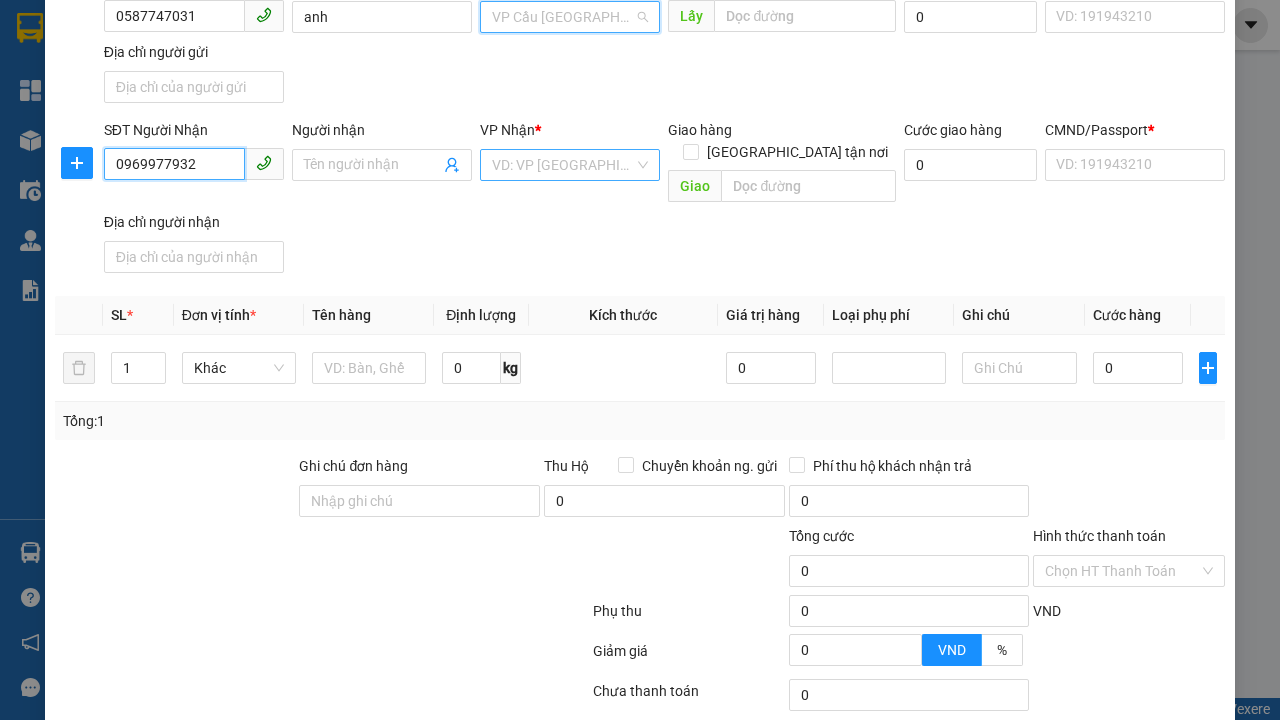 type on "0969977932" 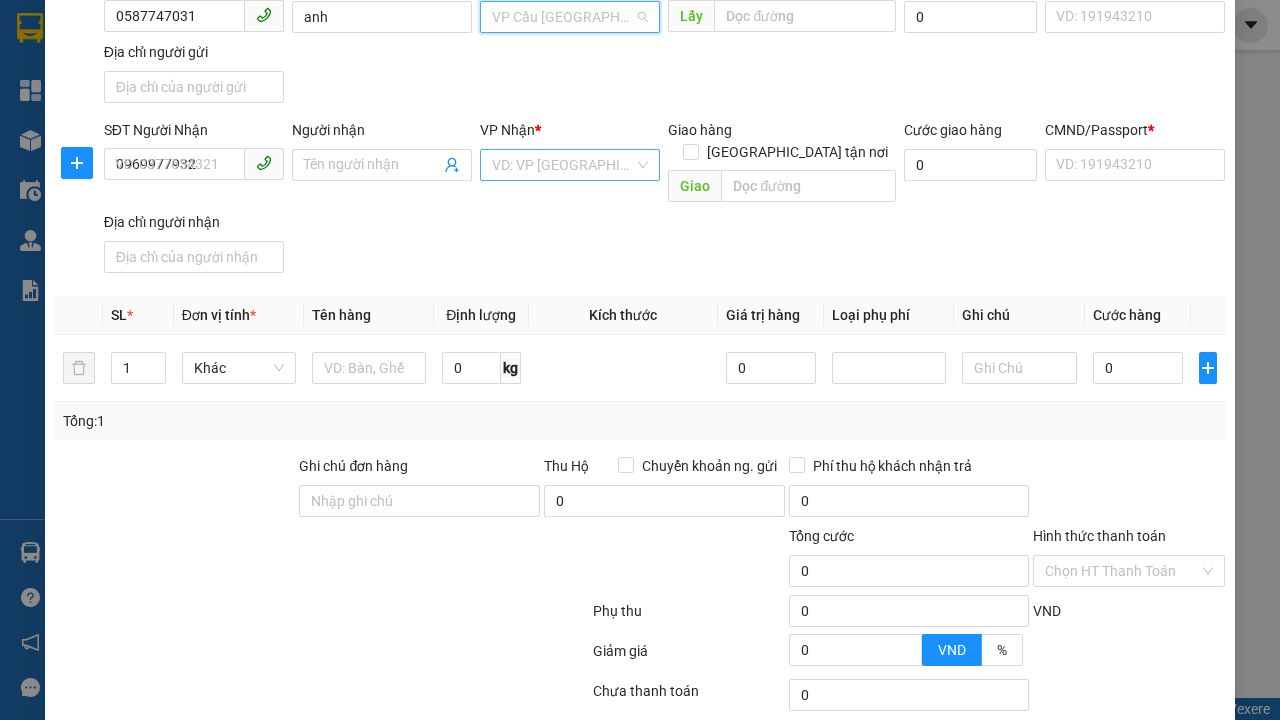 click on "Người nhận" at bounding box center [372, 165] 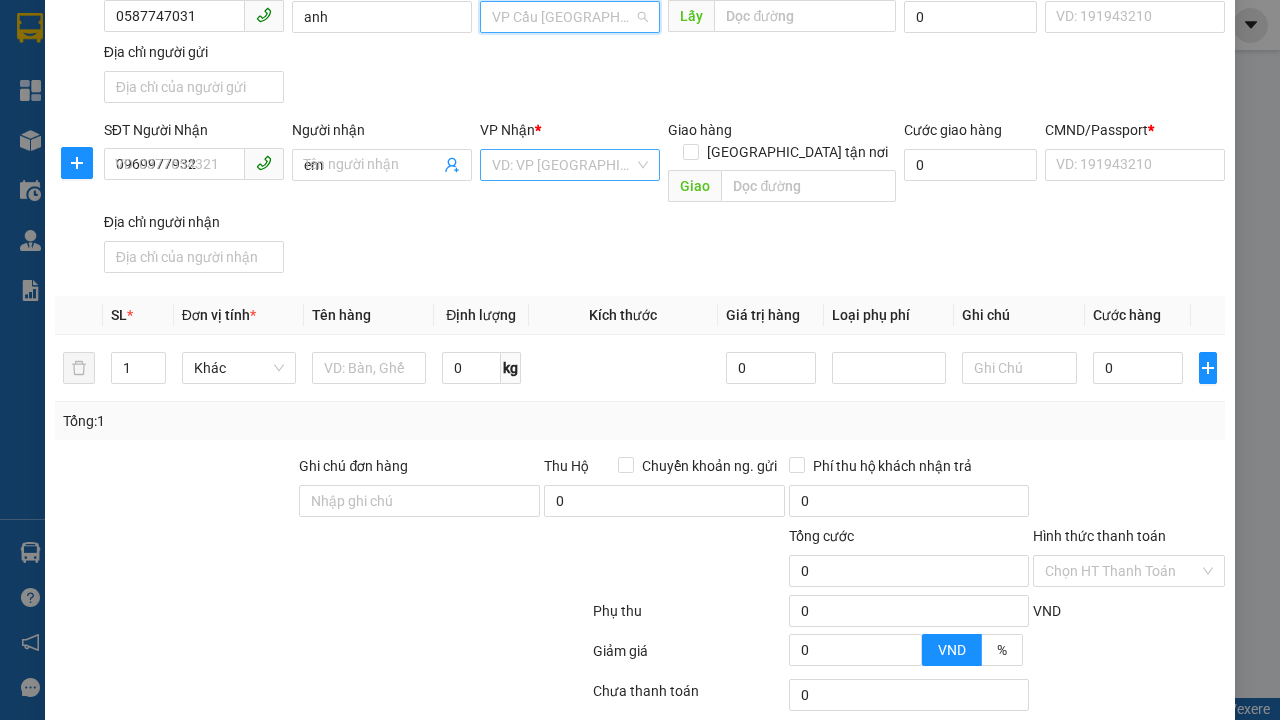 type on "em" 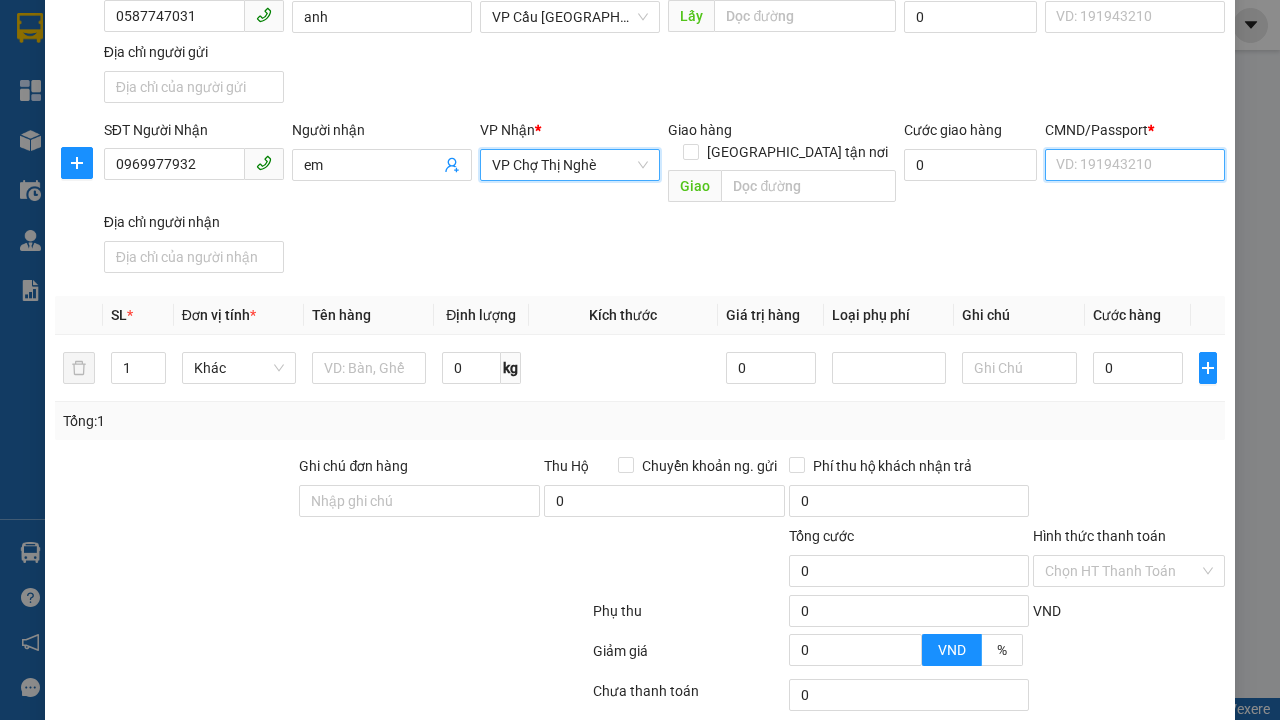 click on "CMND/Passport  *" at bounding box center [1135, 165] 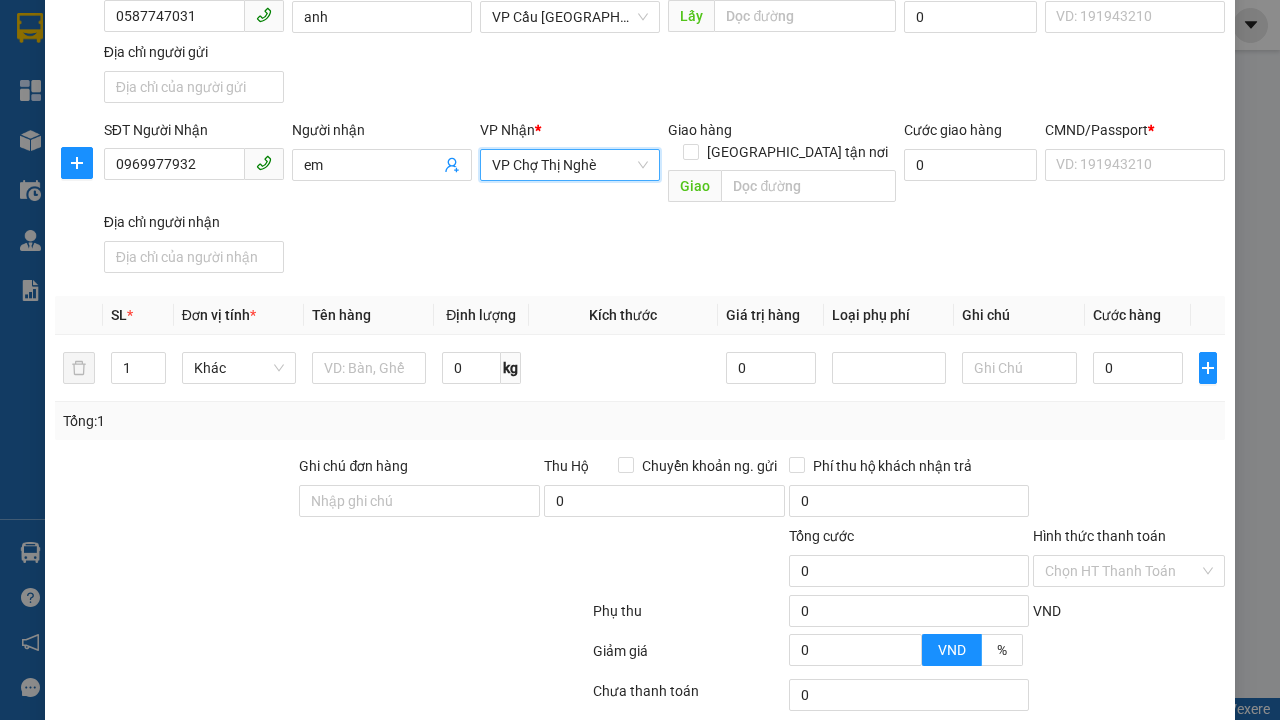 click on "SĐT Người Gửi 0587747031 Người gửi anh VP gửi  * VP Cầu [GEOGRAPHIC_DATA] Lấy hàng Lấy tận nơi Lấy Cước lấy hàng 0 CMND/Passport VD: [PASSPORT] Địa chỉ người gửi" at bounding box center (664, 41) 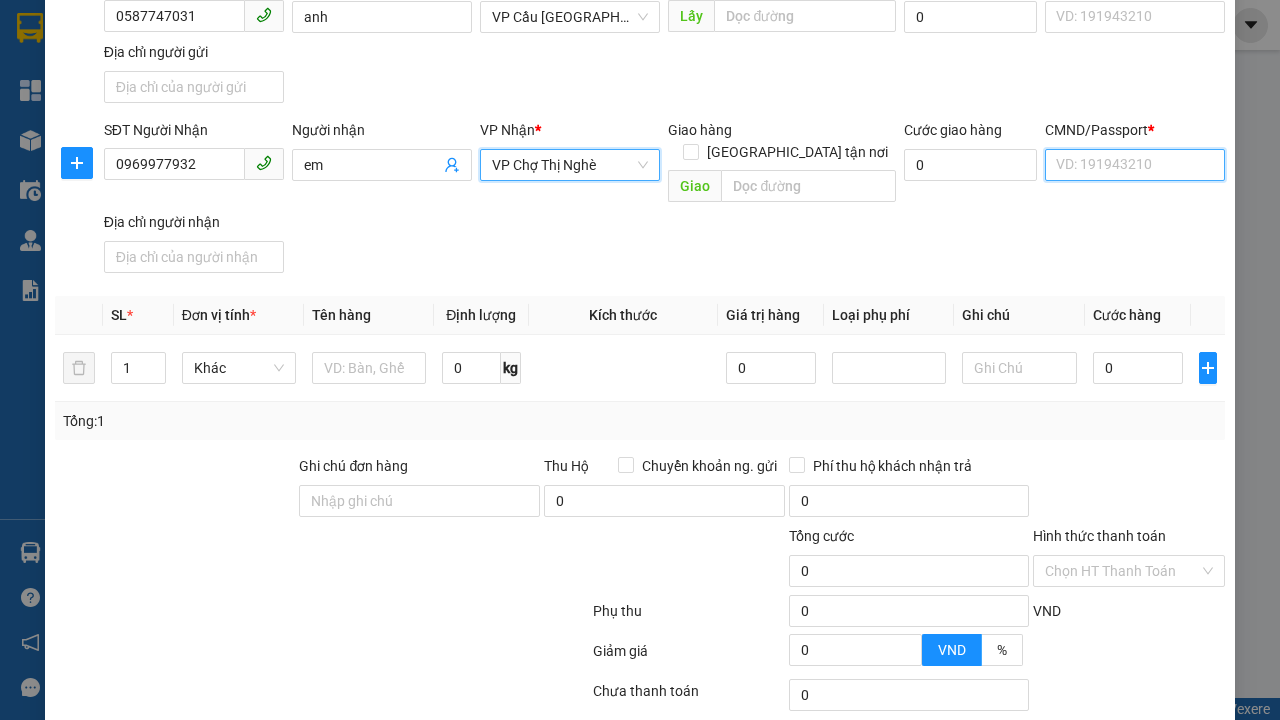 click on "CMND/Passport  *" at bounding box center (1135, 165) 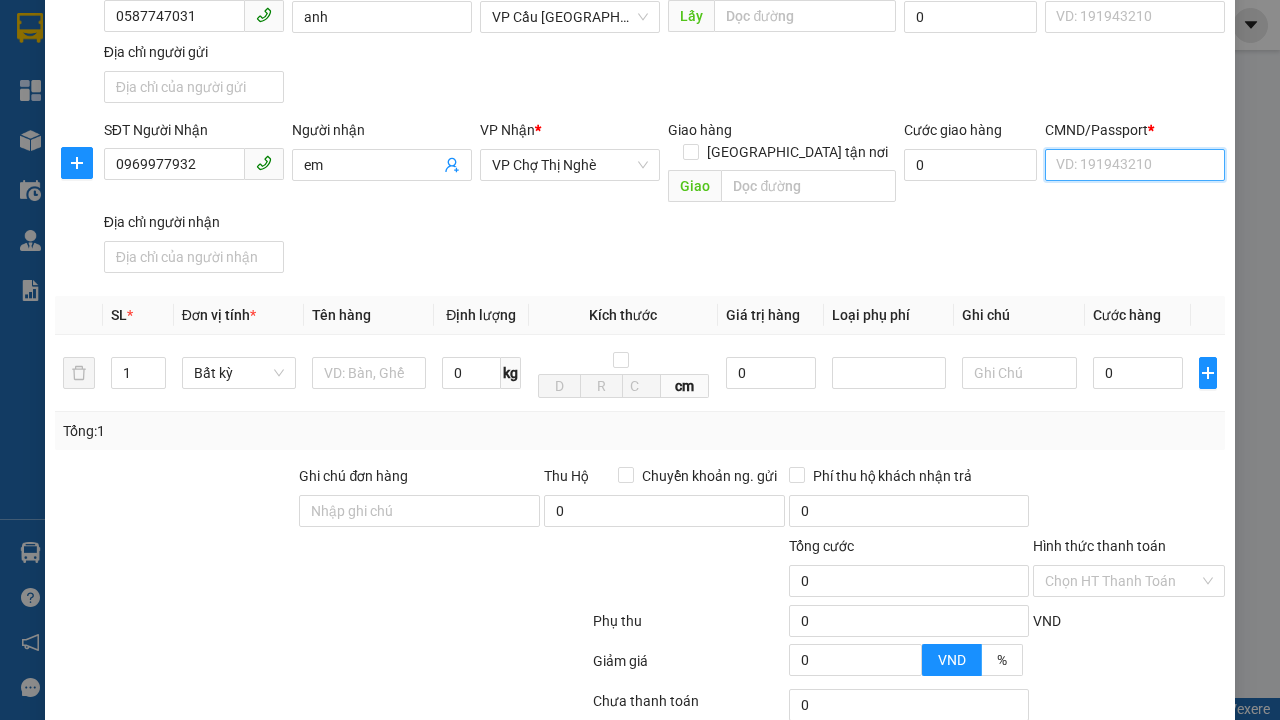 scroll, scrollTop: 232, scrollLeft: 0, axis: vertical 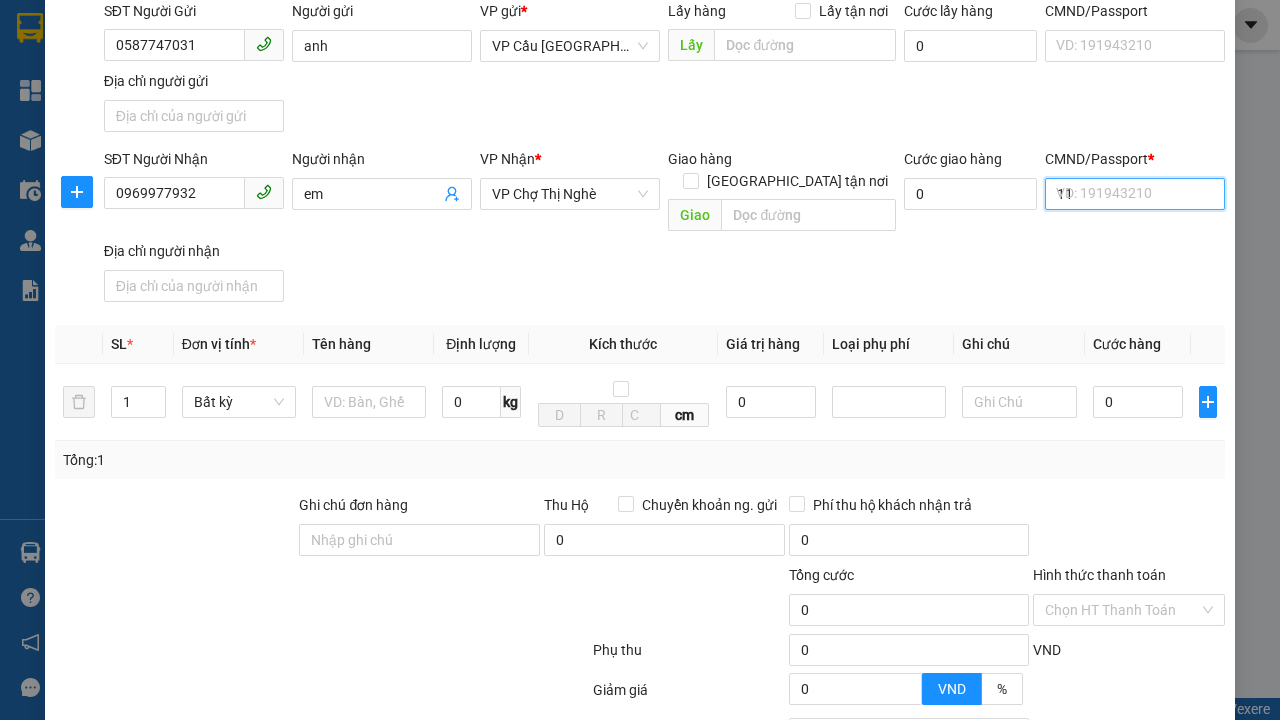 type on "11" 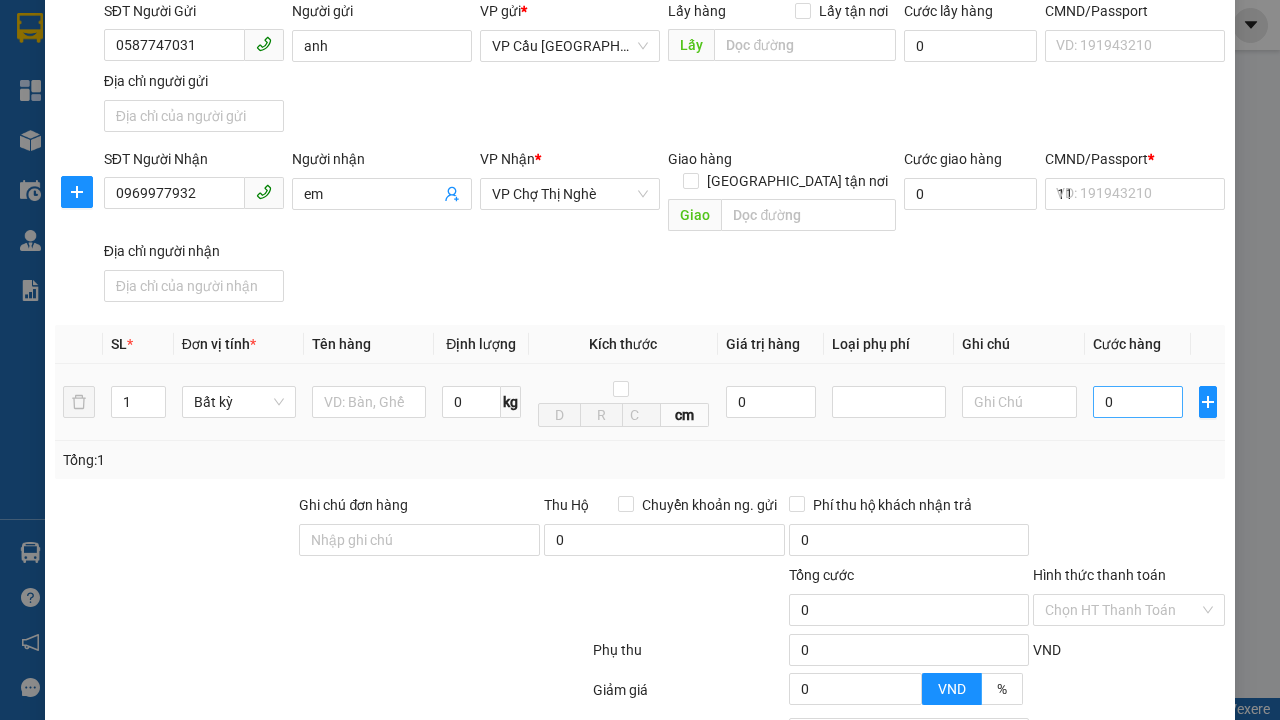 click on "SĐT Người Nhận 0969977932 Người nhận em VP Nhận  * VP Chợ Thị Nghè Giao hàng Giao tận nơi Giao Cước giao hàng 0 CMND/Passport  * 11 VD: [PASSPORT] Địa chỉ người nhận" at bounding box center [664, 229] 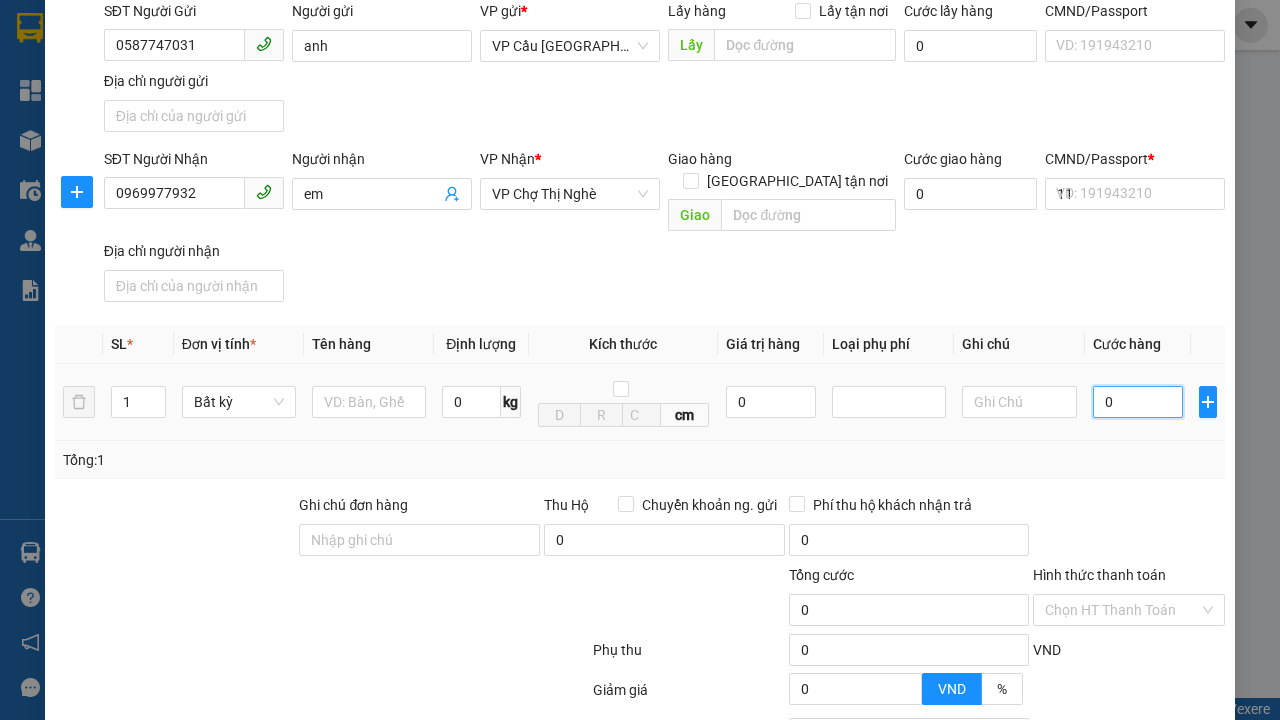 click on "0" at bounding box center (1138, 402) 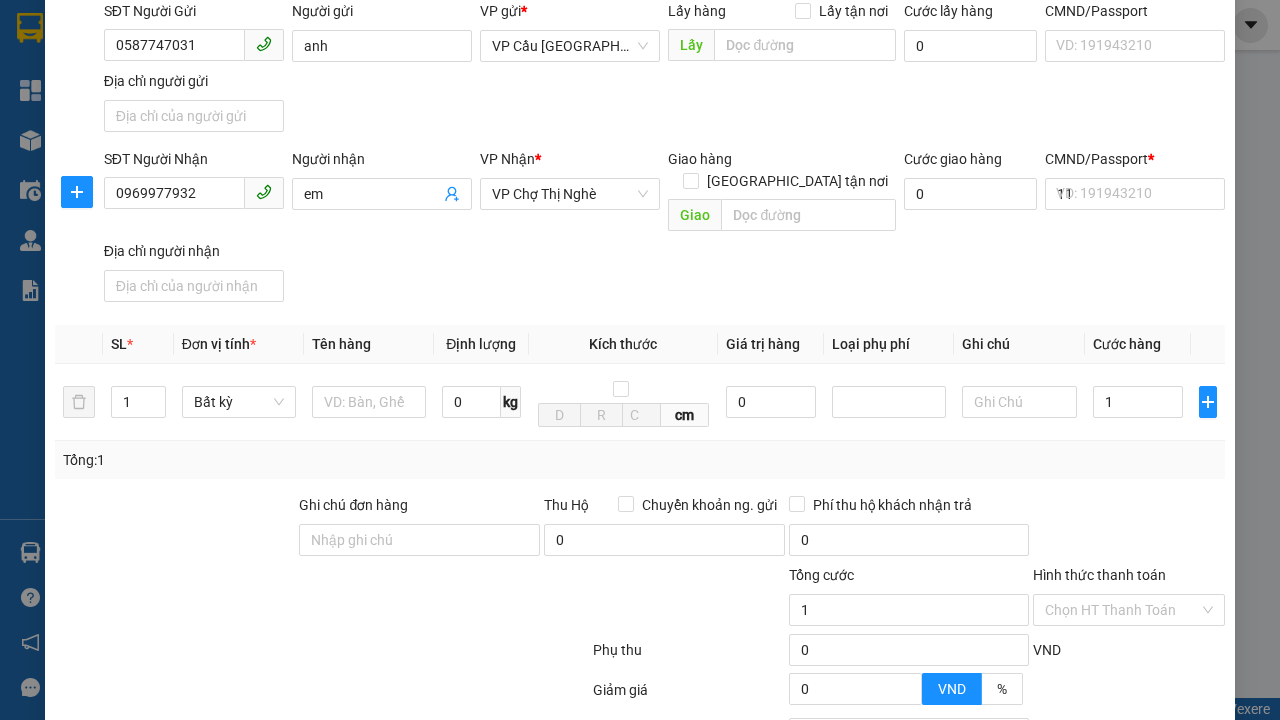 click on "Ghi chú" at bounding box center [1019, 344] 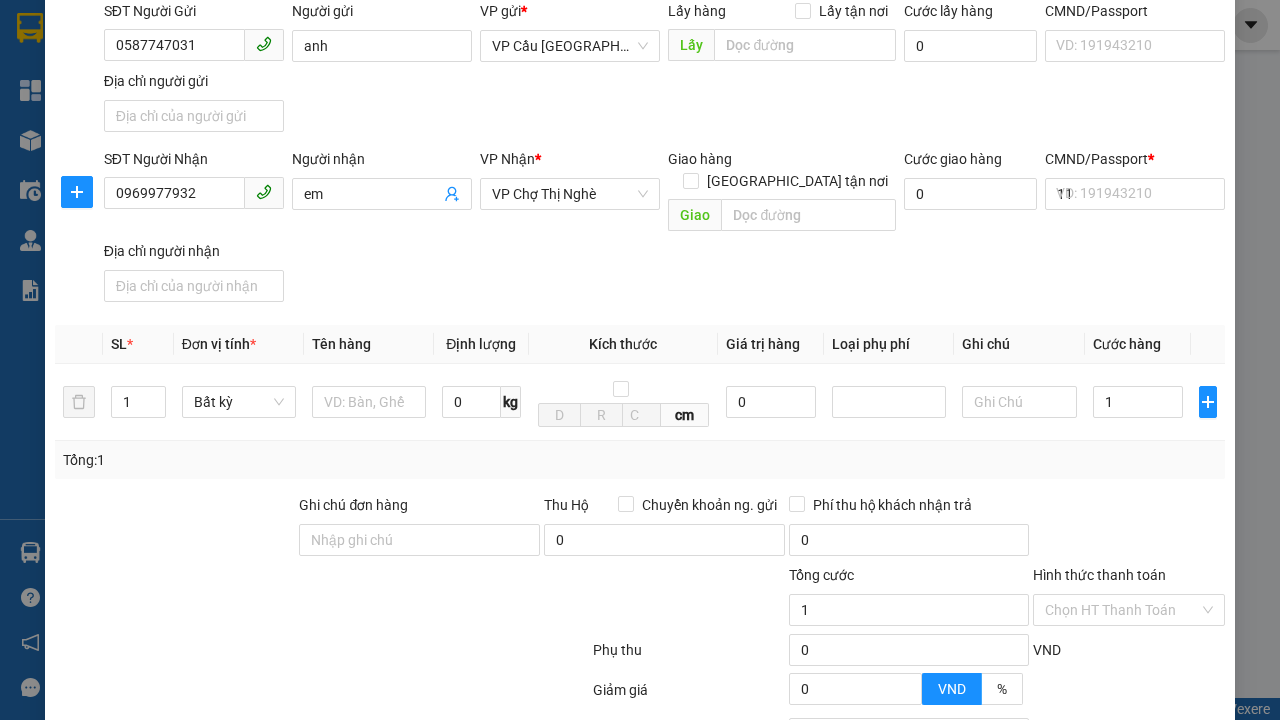 type on "1.000" 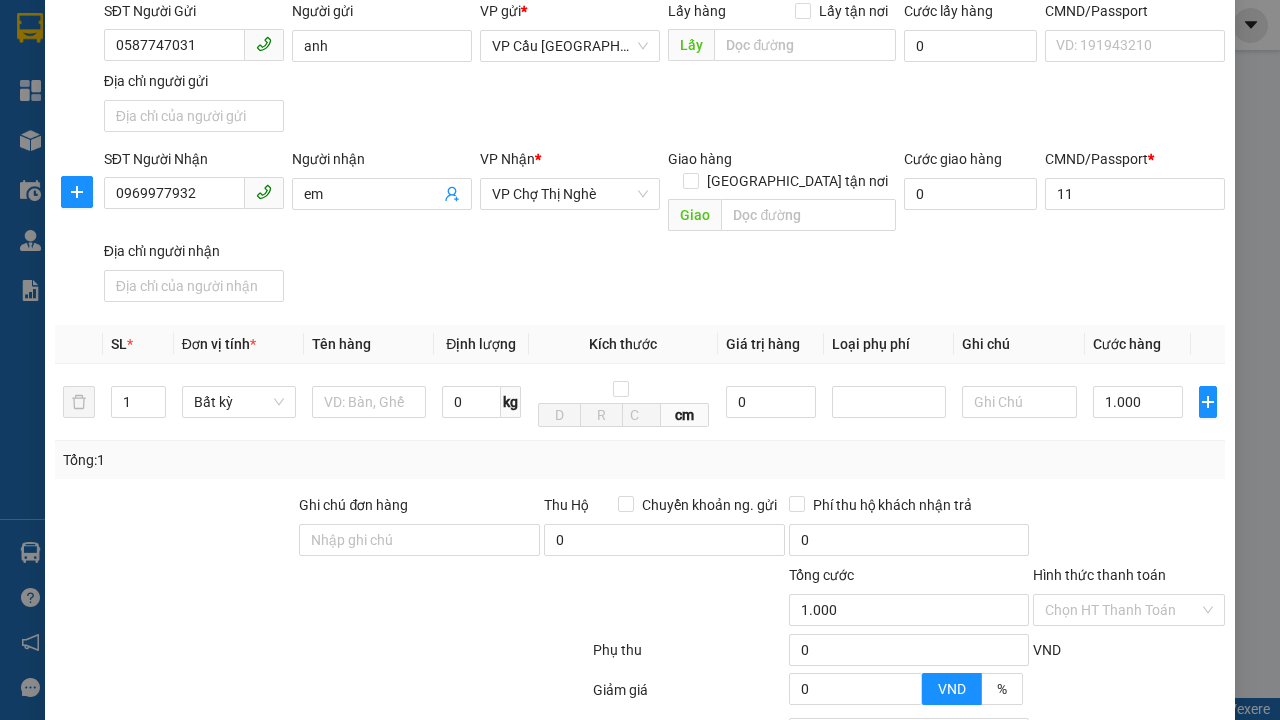 type on "300" 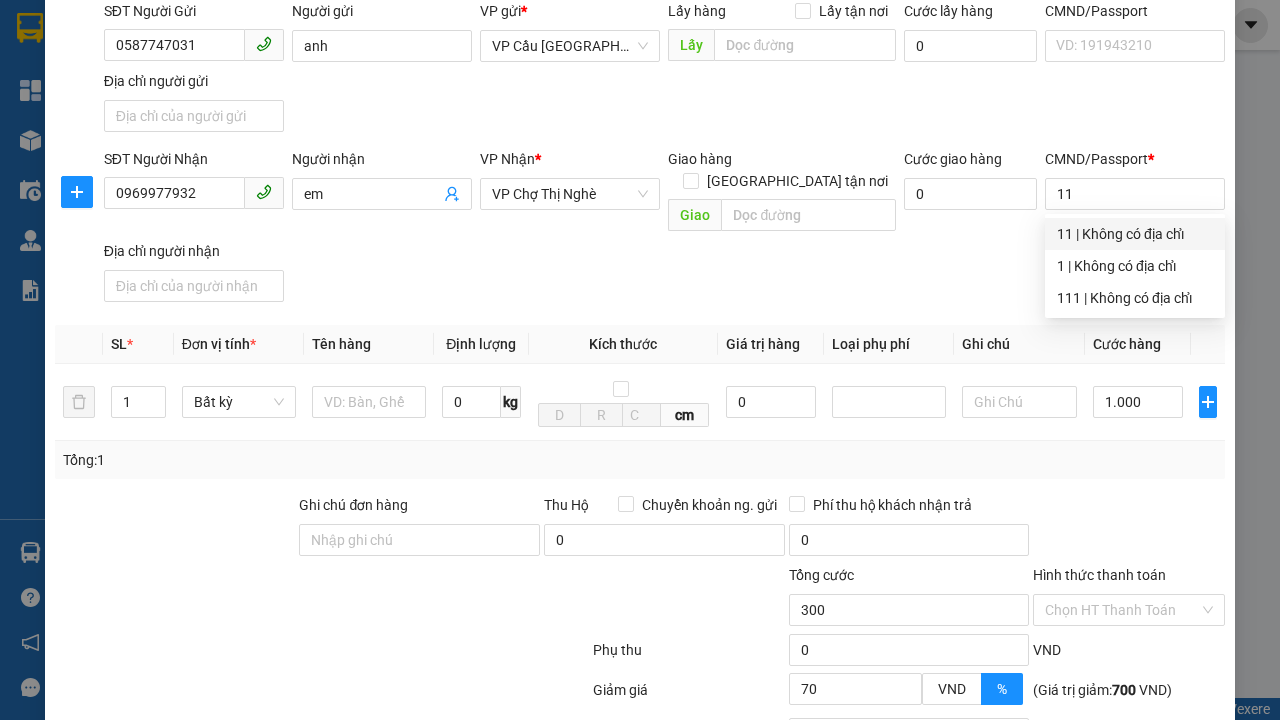 click on "[PERSON_NAME]" at bounding box center [1027, 847] 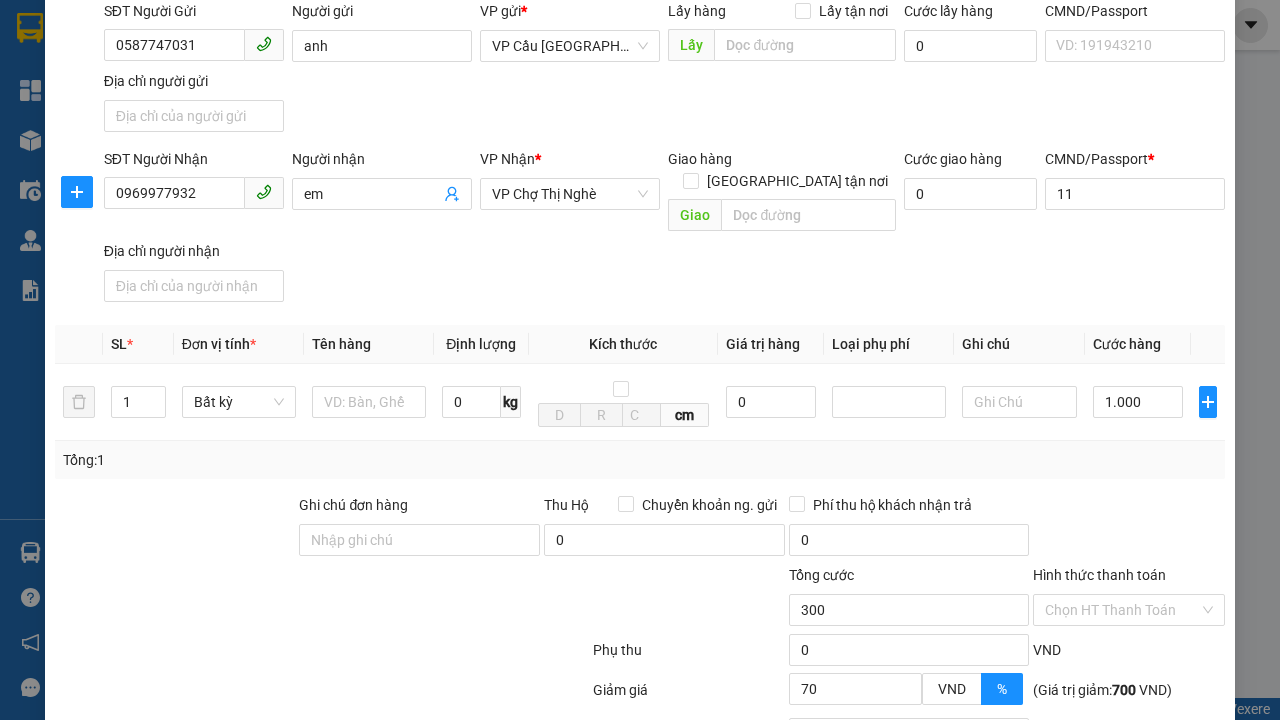 scroll, scrollTop: 0, scrollLeft: 0, axis: both 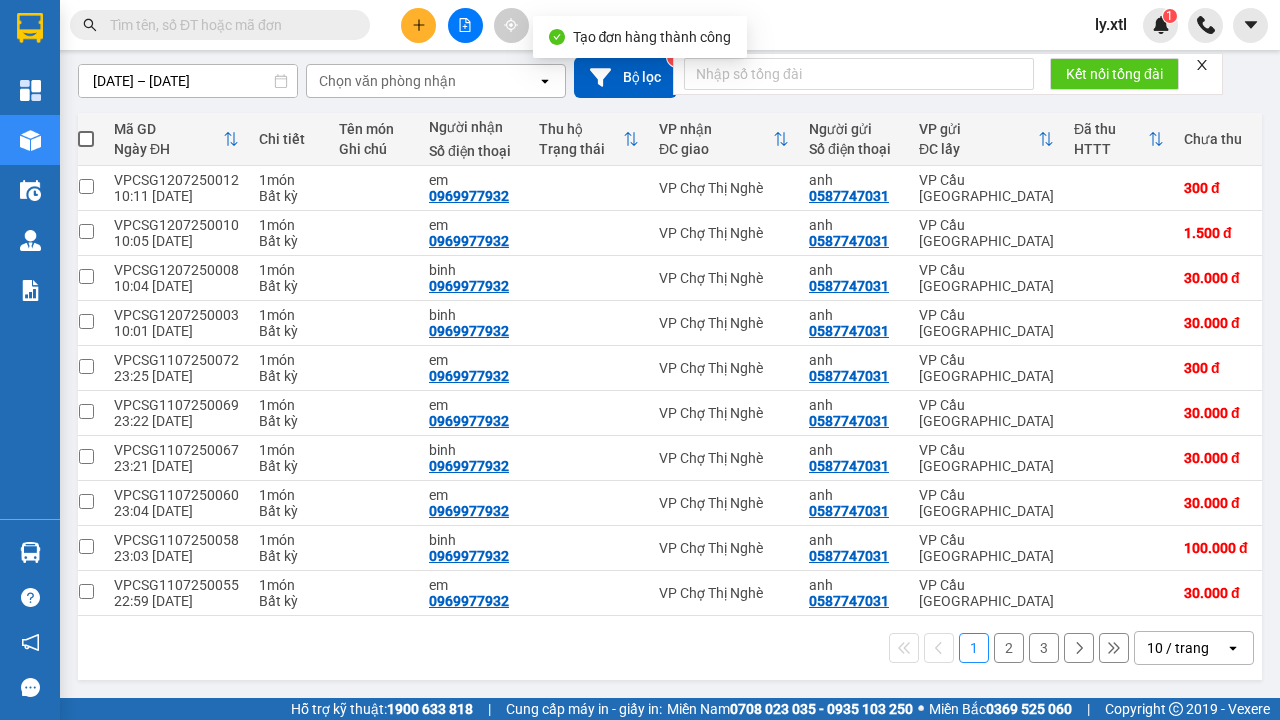 click at bounding box center [86, 186] 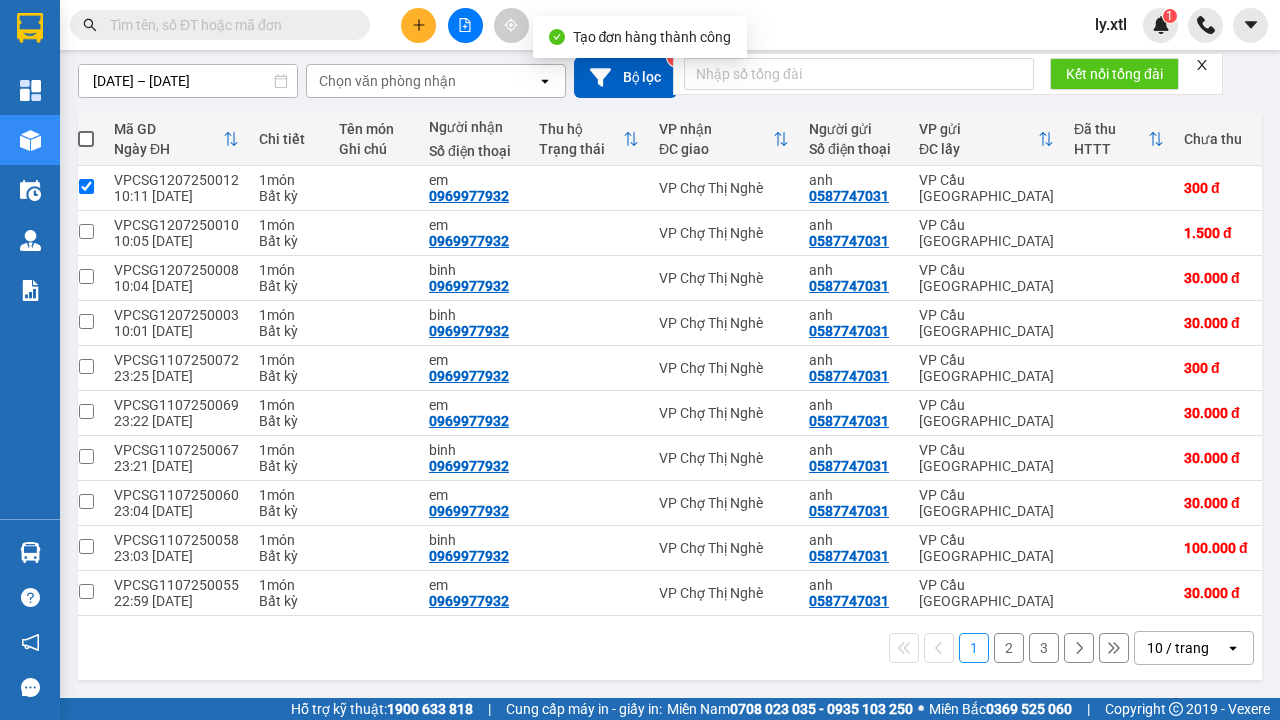 checkbox on "true" 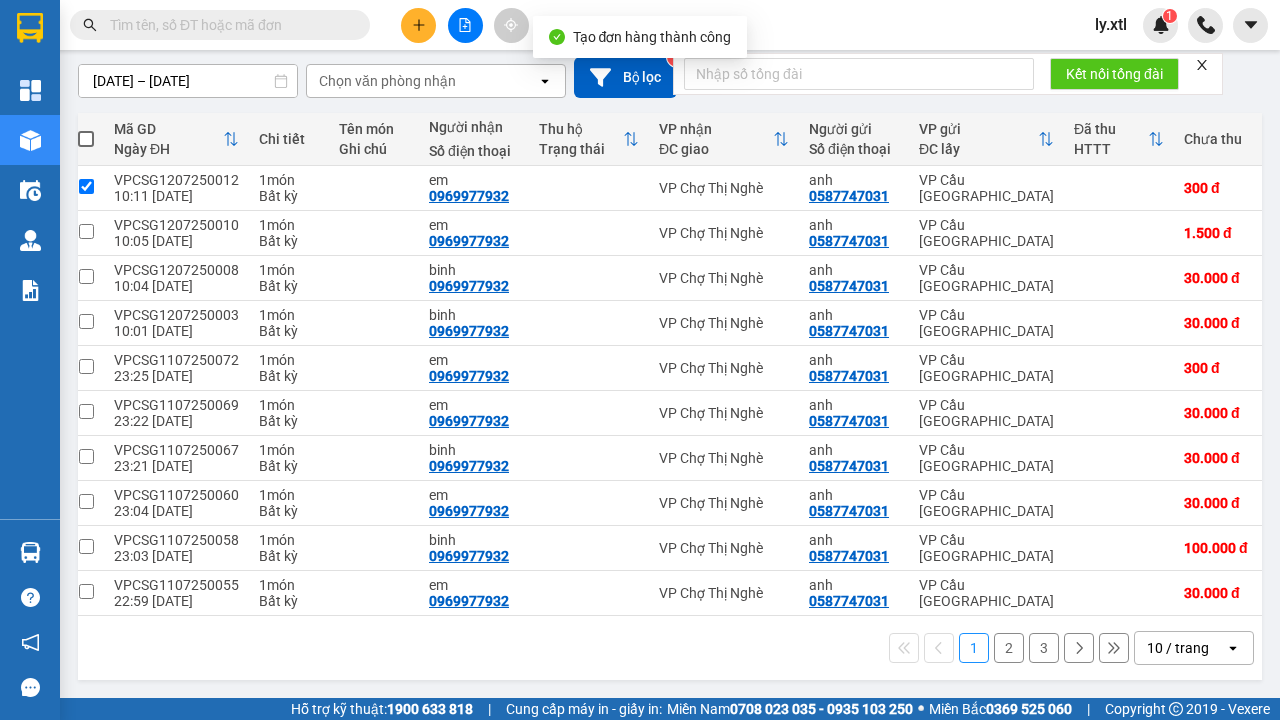 click on "Lên hàng" at bounding box center (1048, -9) 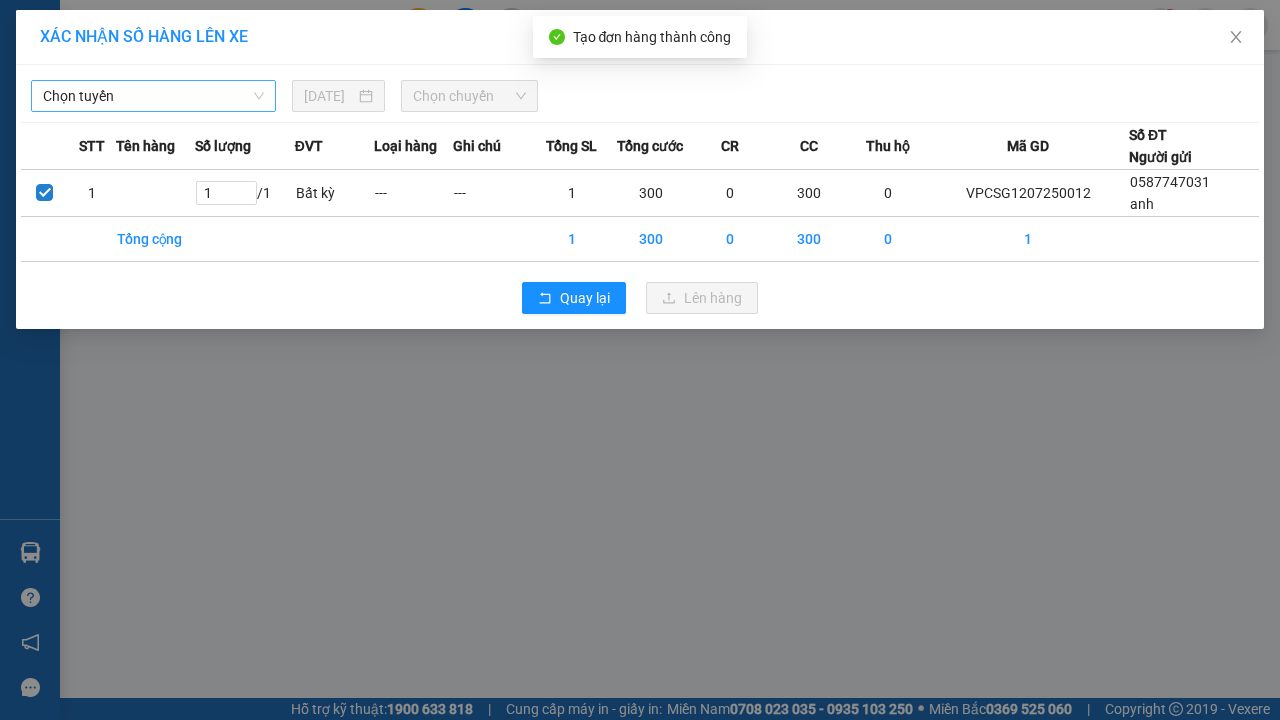 click on "Chọn tuyến" at bounding box center (153, 96) 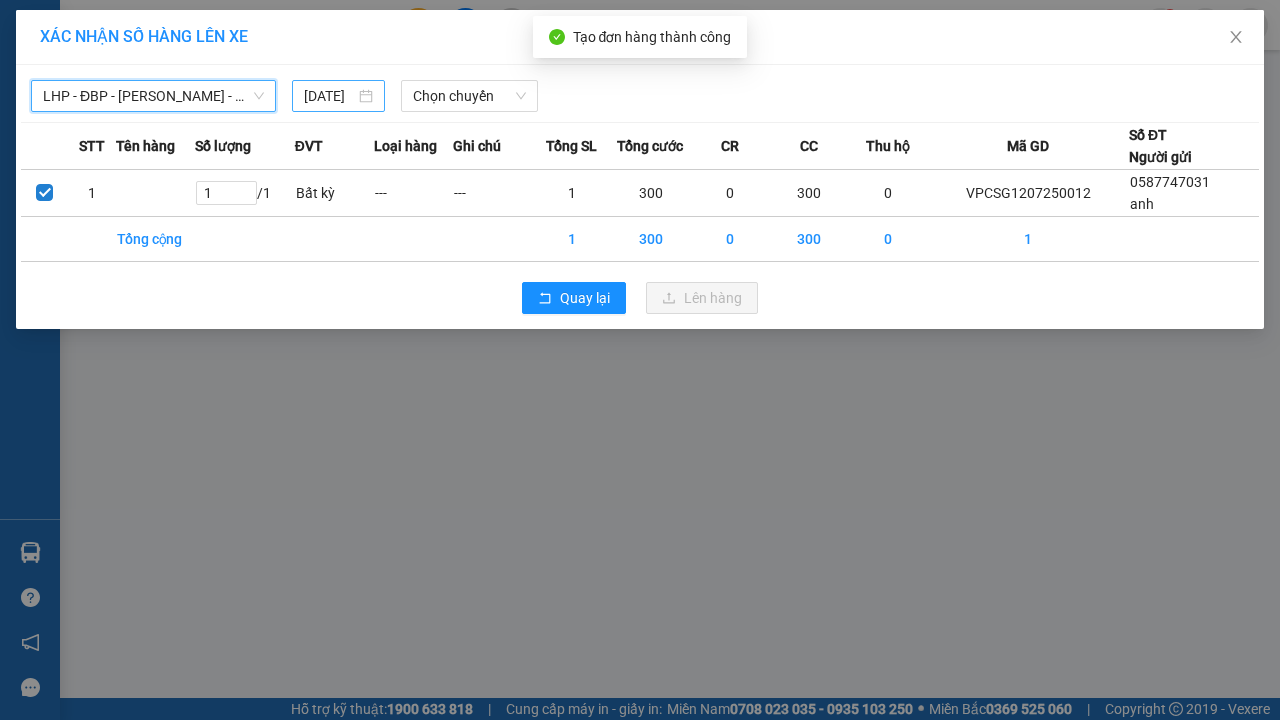 click on "[DATE]" at bounding box center (329, 96) 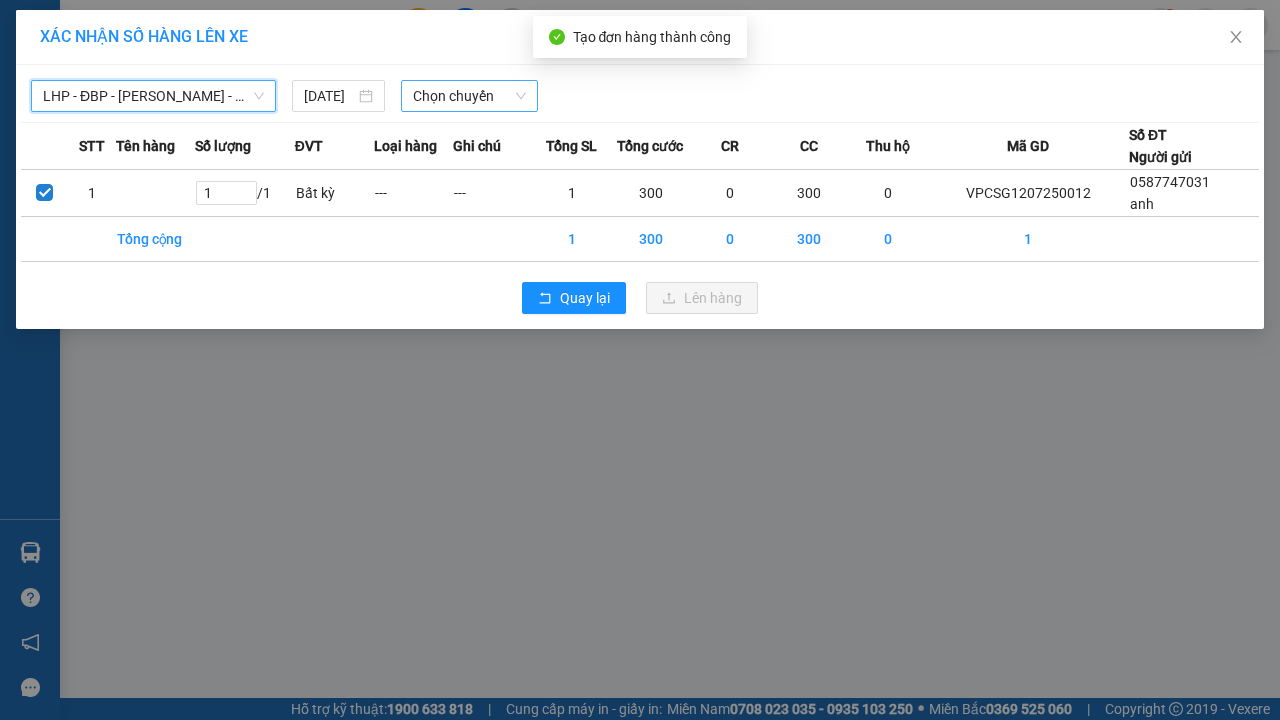 click on "Chọn chuyến" at bounding box center (469, 96) 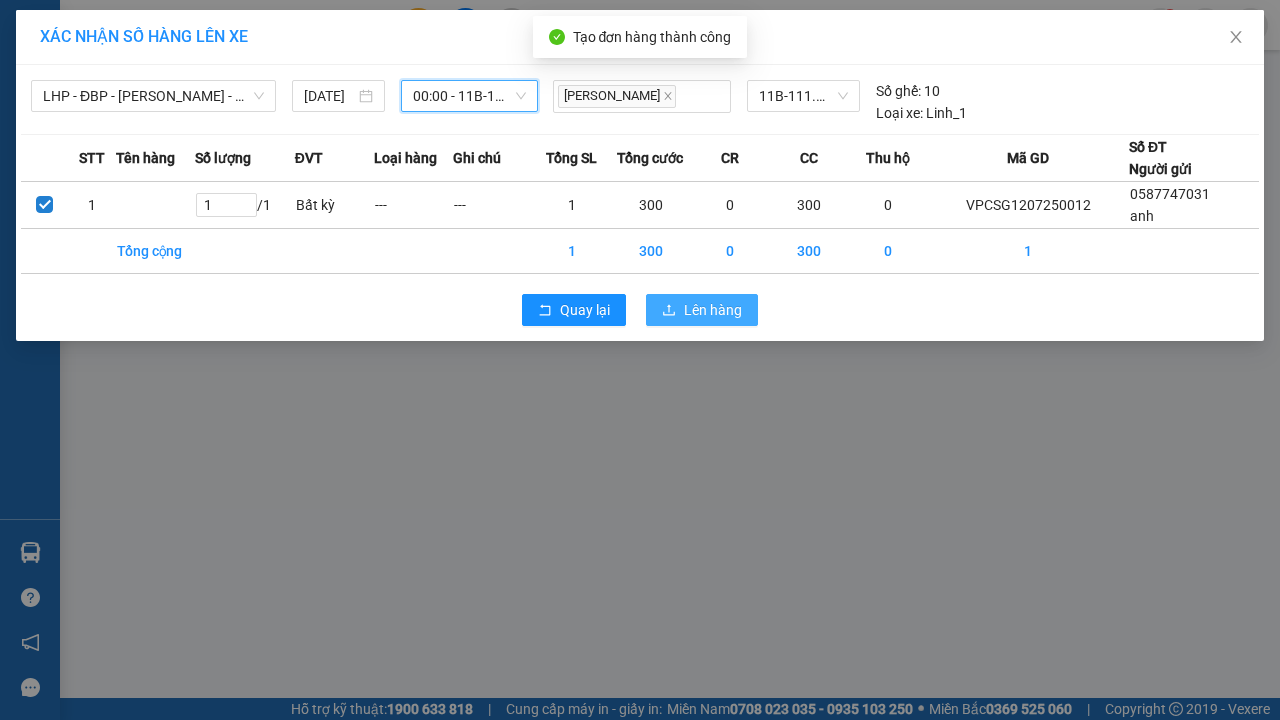 click on "Lên hàng" at bounding box center (713, 310) 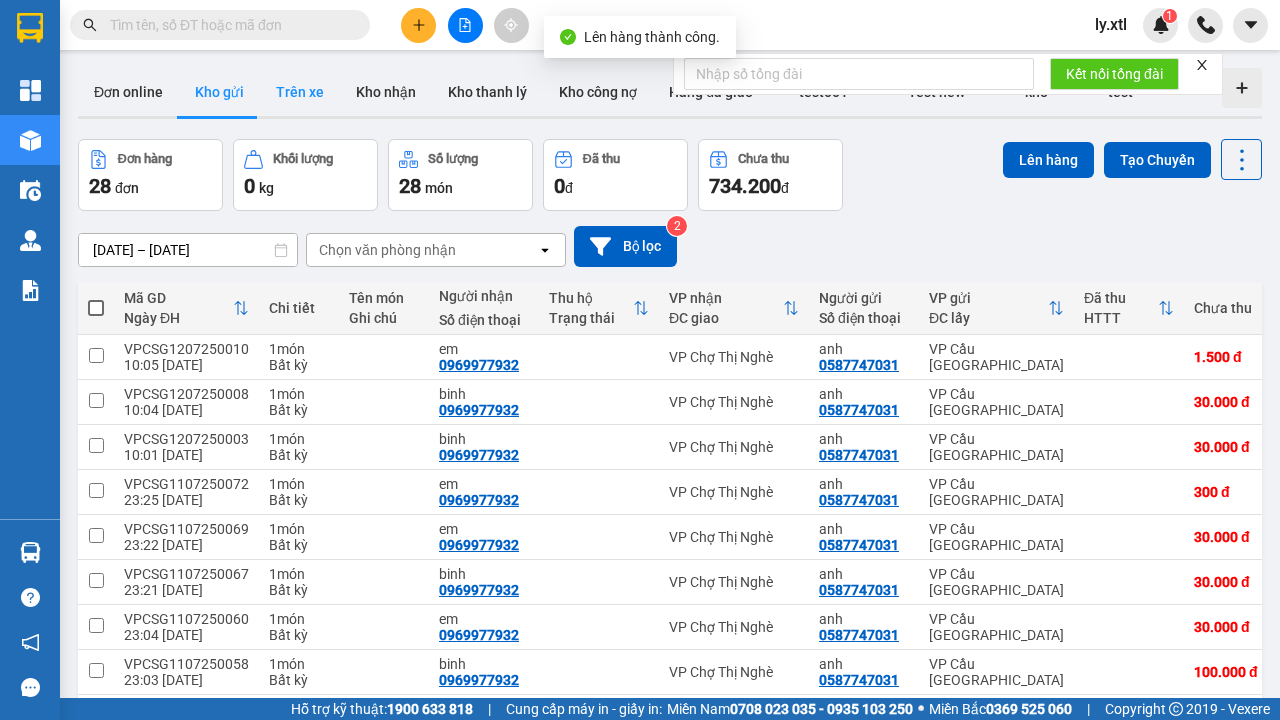 click on "Trên xe" at bounding box center [300, 92] 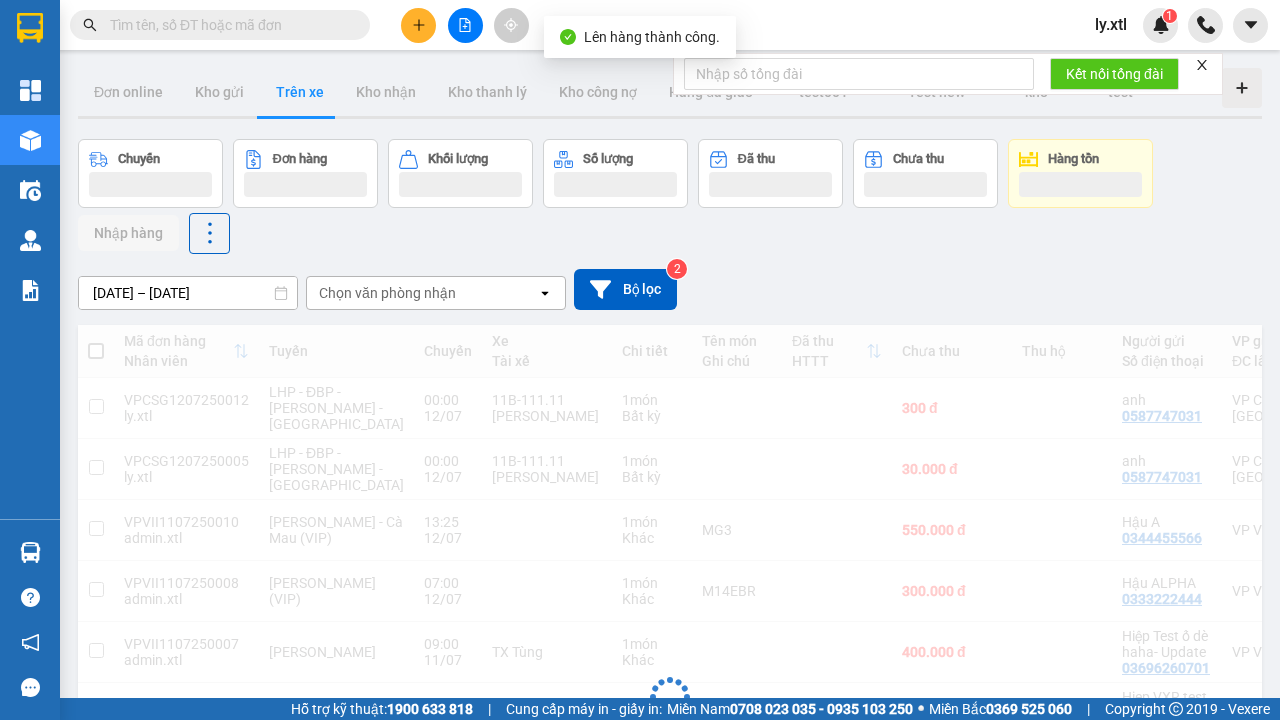 scroll, scrollTop: 388, scrollLeft: 0, axis: vertical 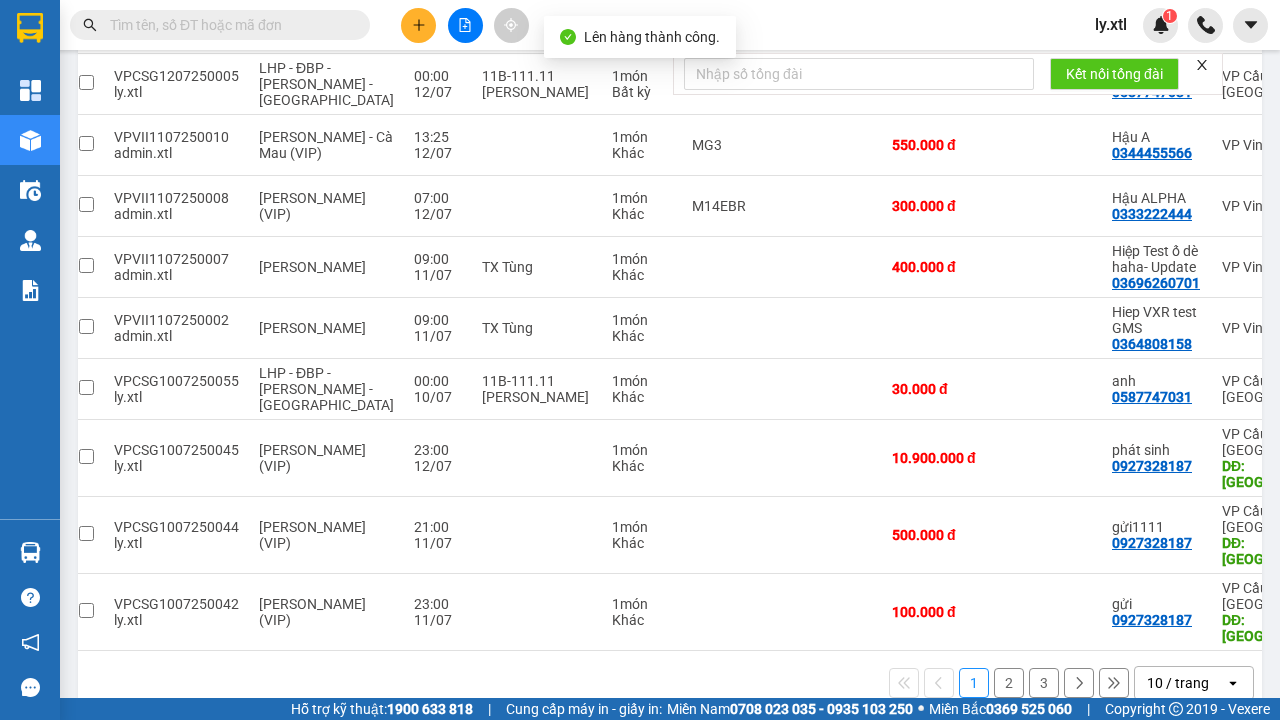 click at bounding box center [86, 21] 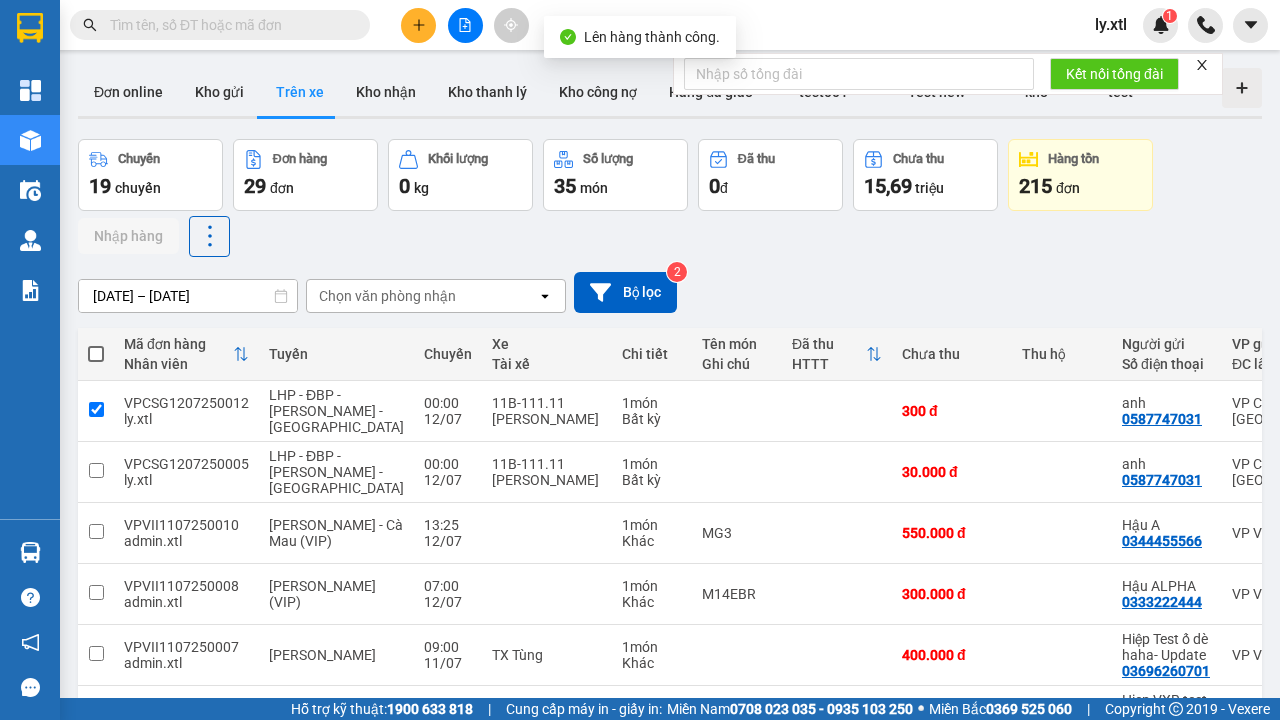 click 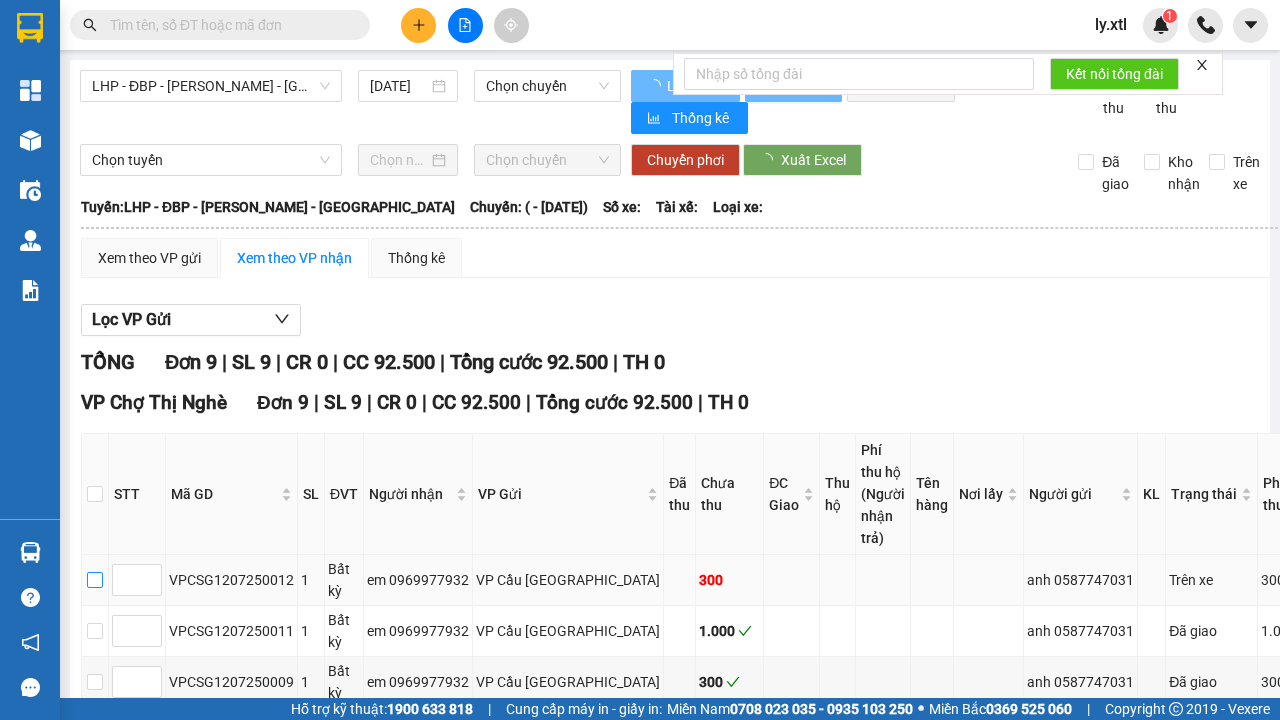click at bounding box center [95, 580] 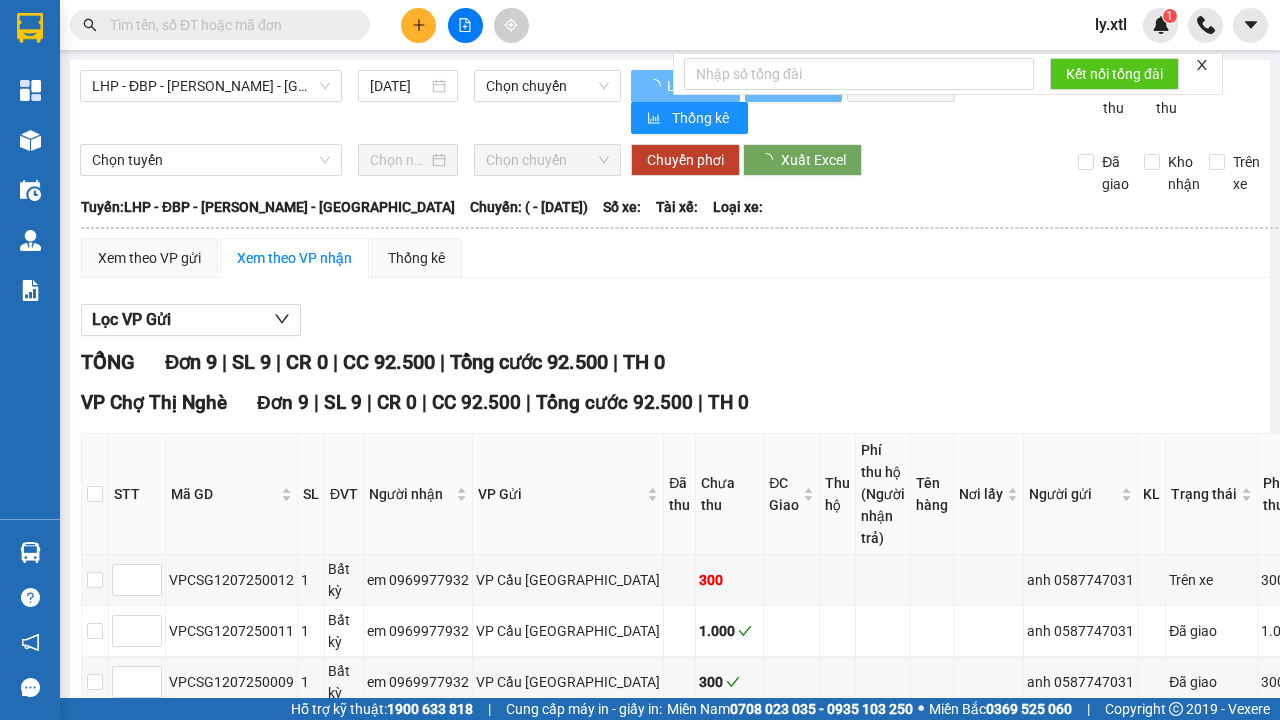 click on "[PERSON_NAME] sắp xếp Nhập kho nhận In DS In biên lai" at bounding box center (799, 1045) 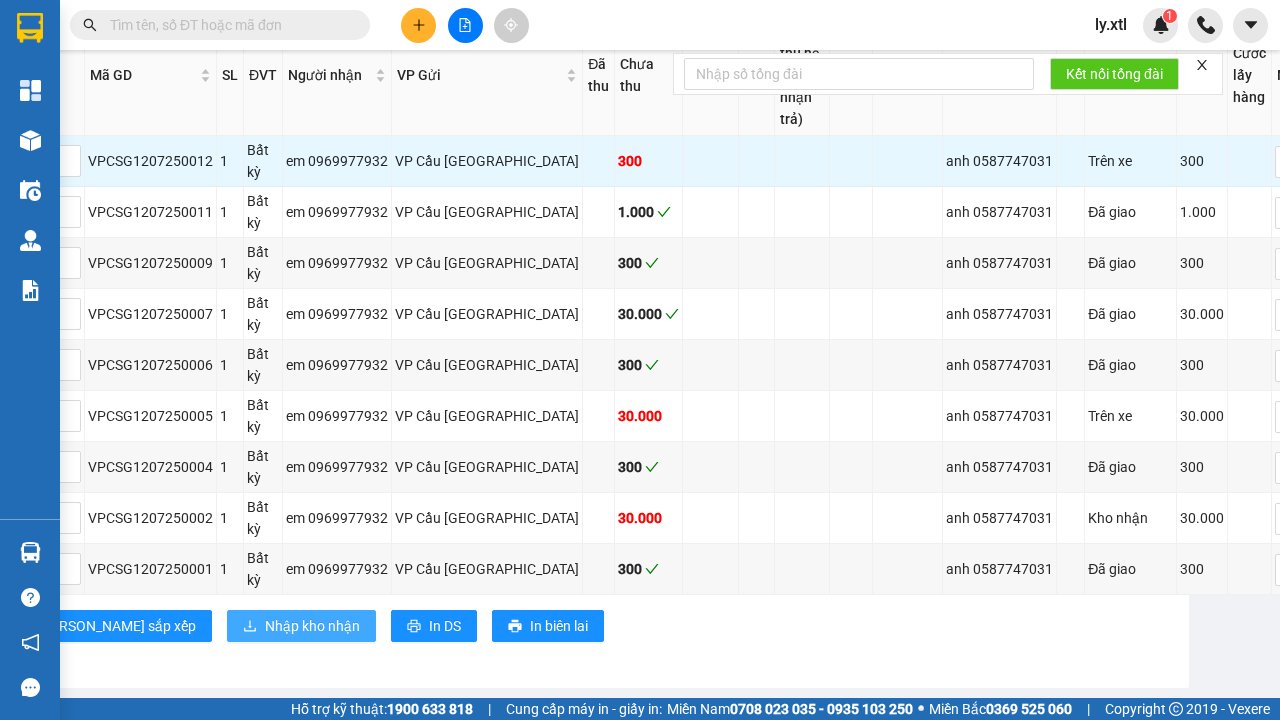 click on "Nhập kho nhận" at bounding box center [312, 626] 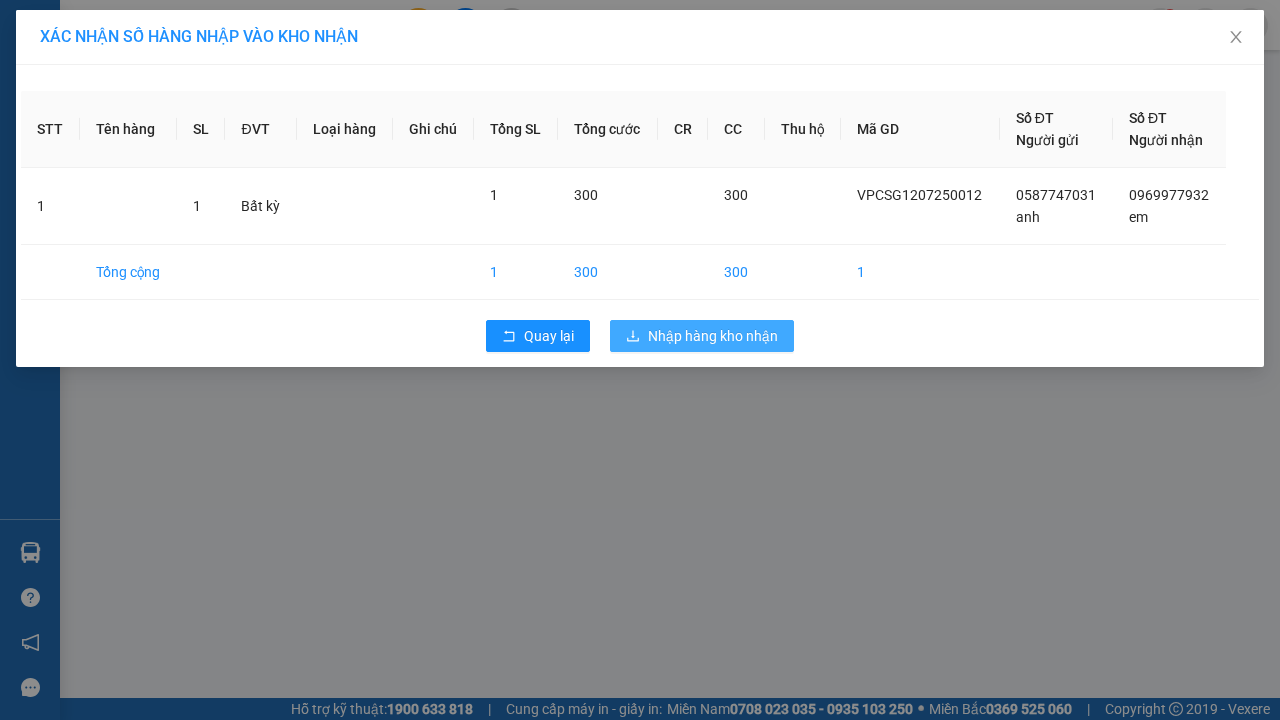 click on "Nhập hàng kho nhận" at bounding box center [713, 336] 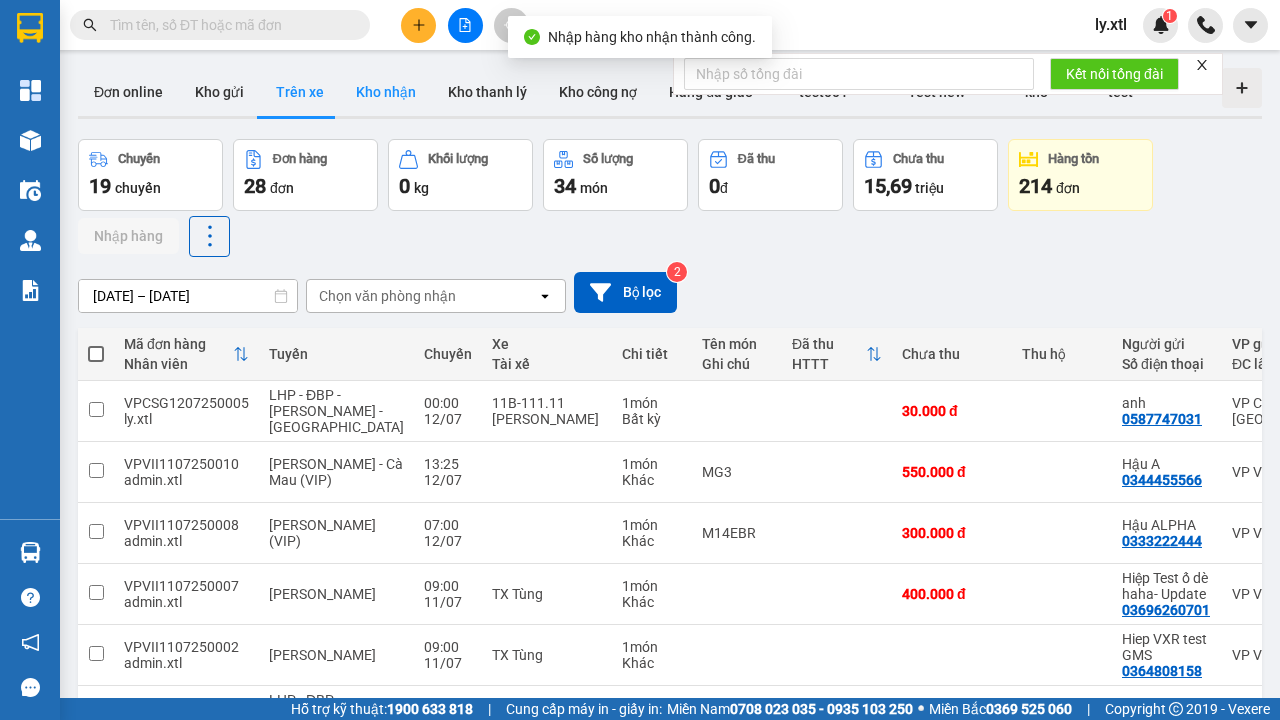 click on "Kho nhận" at bounding box center (386, 92) 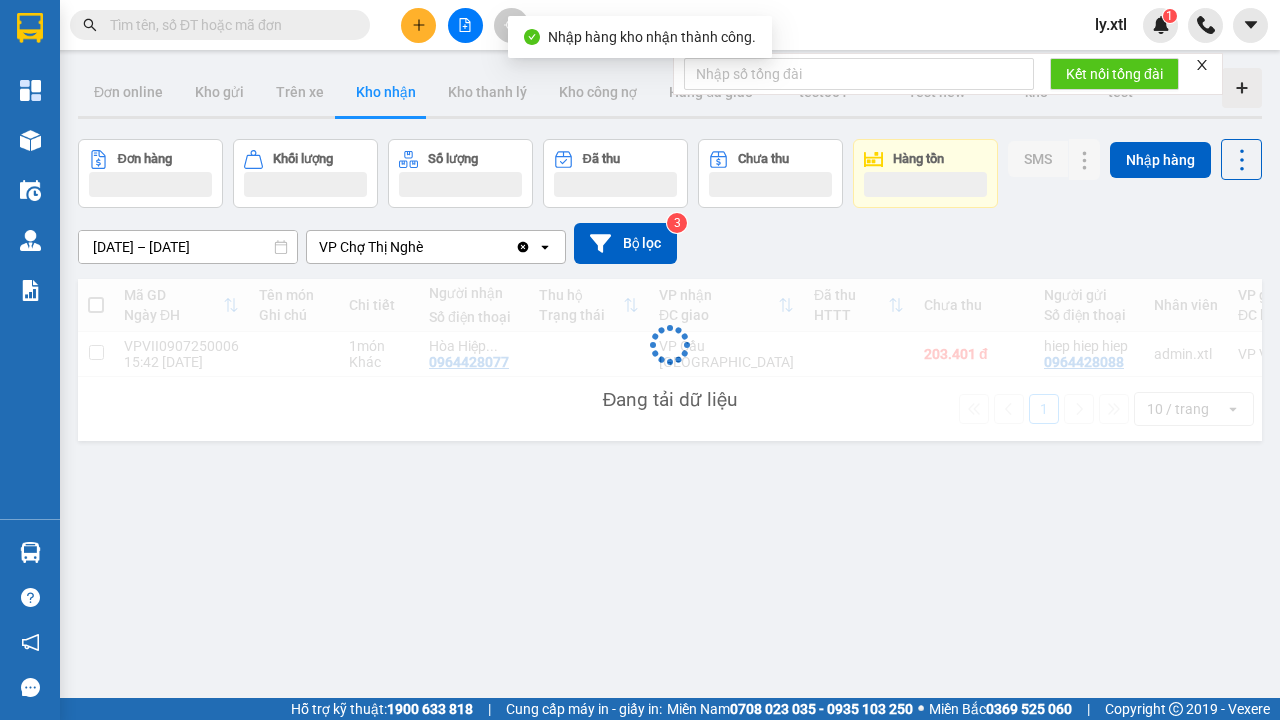scroll, scrollTop: 3, scrollLeft: 0, axis: vertical 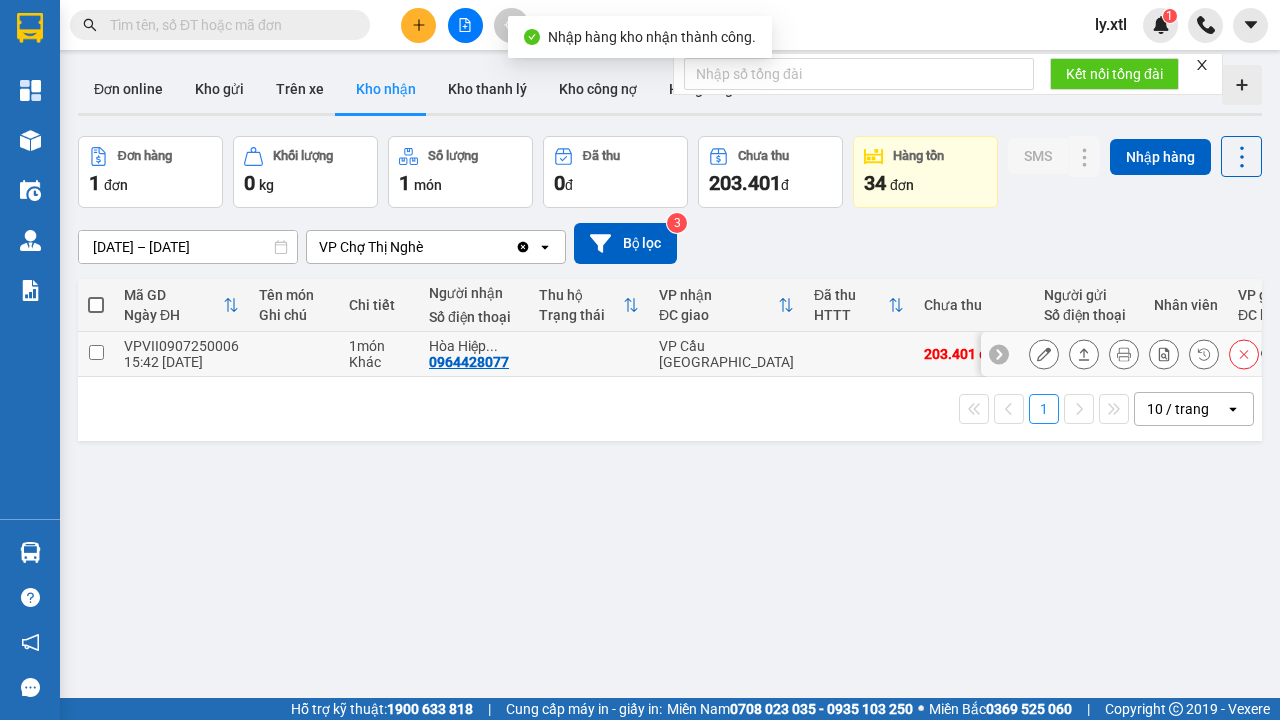 click at bounding box center (96, 352) 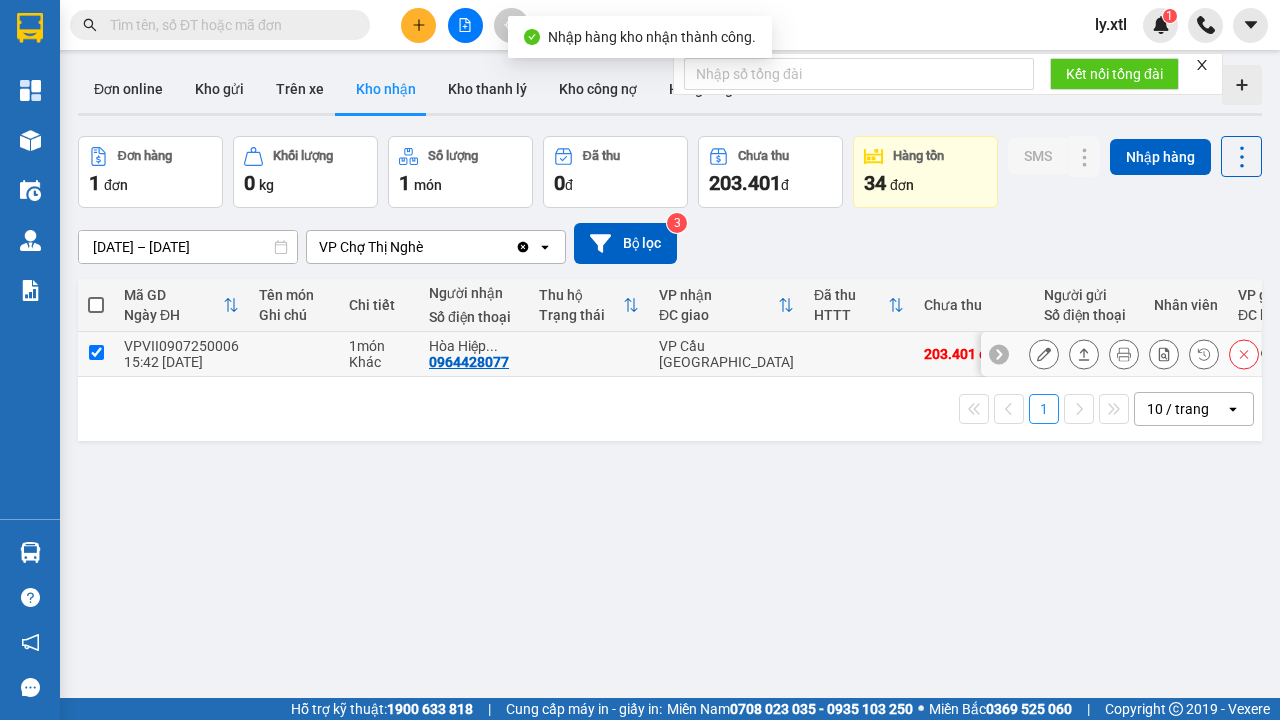 checkbox on "true" 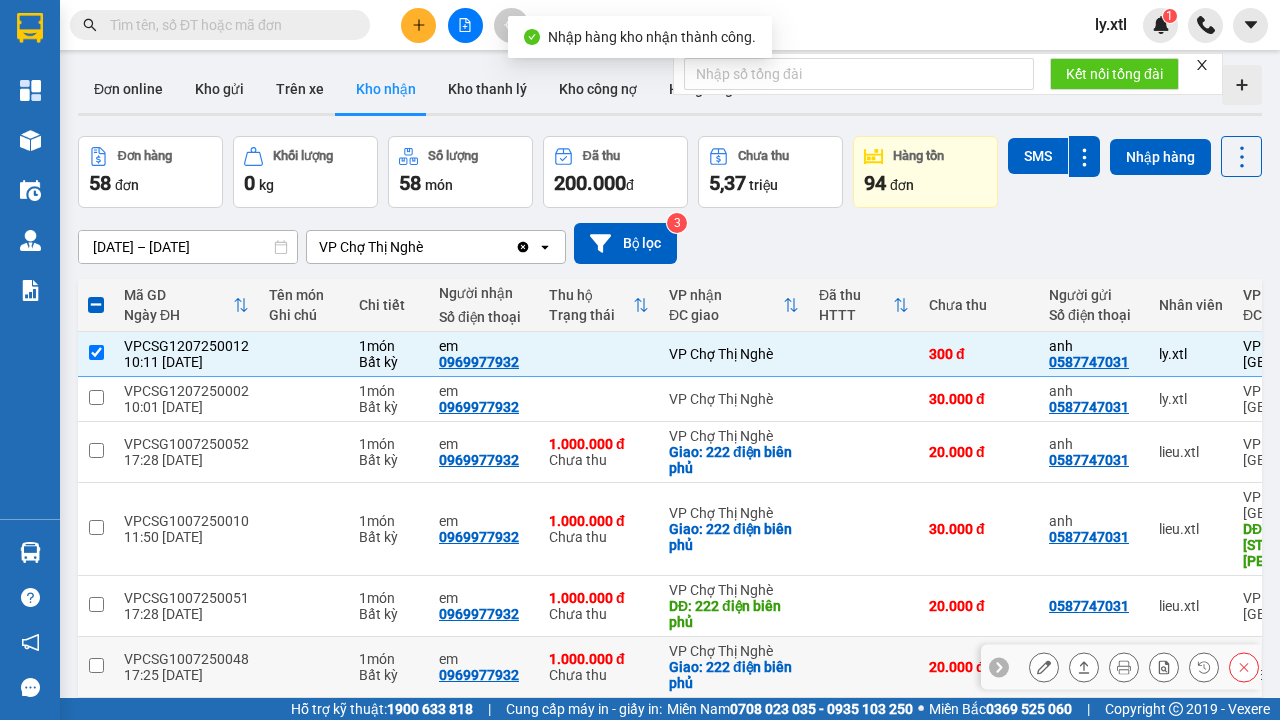 scroll, scrollTop: 0, scrollLeft: 6, axis: horizontal 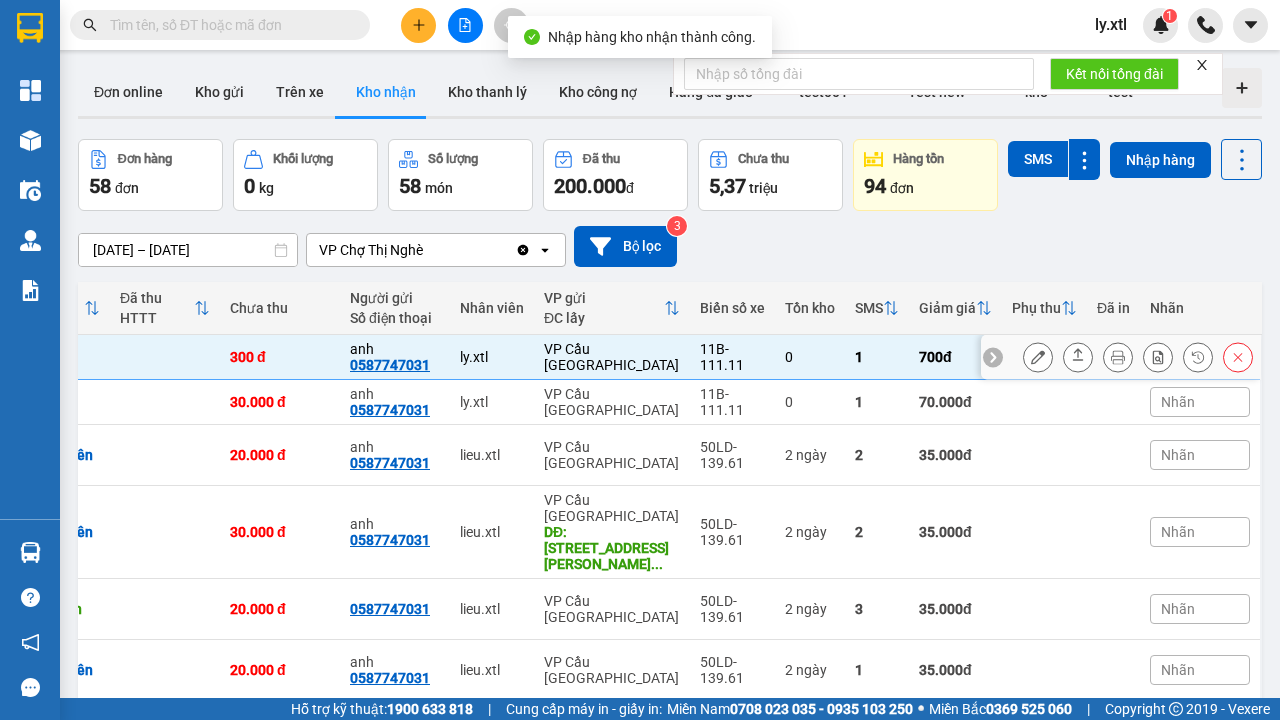 click 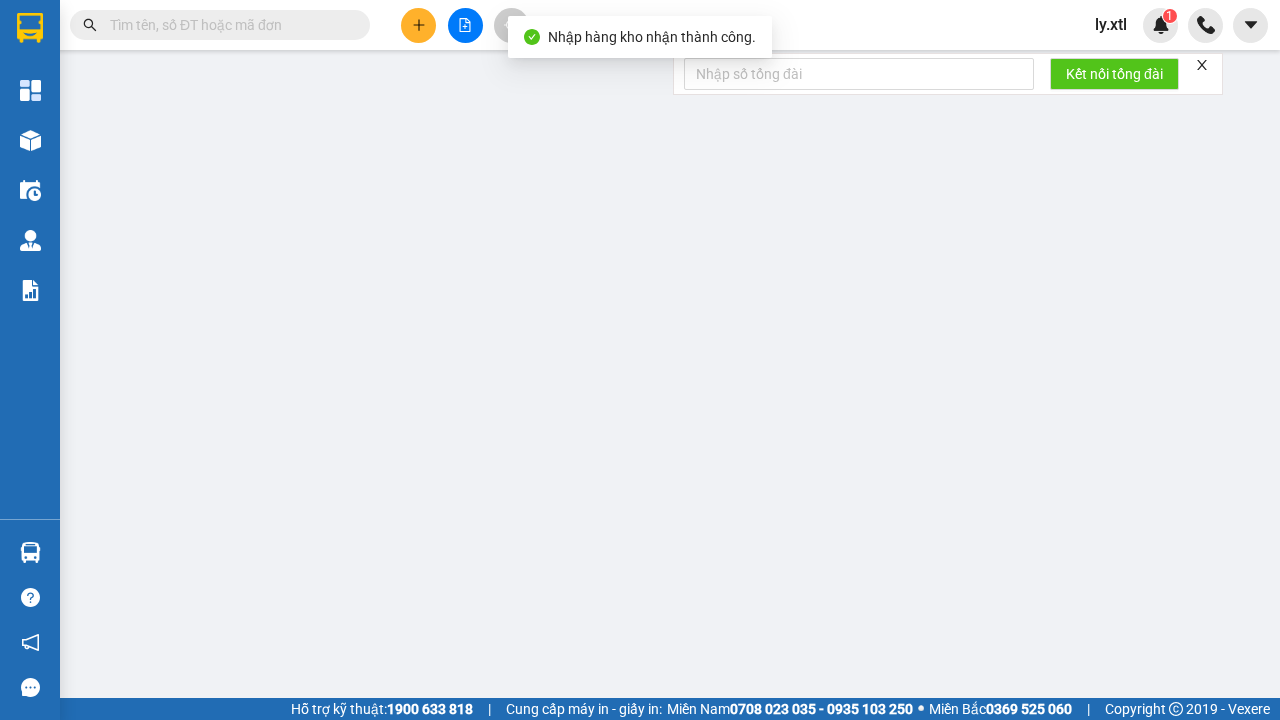 scroll, scrollTop: 0, scrollLeft: 0, axis: both 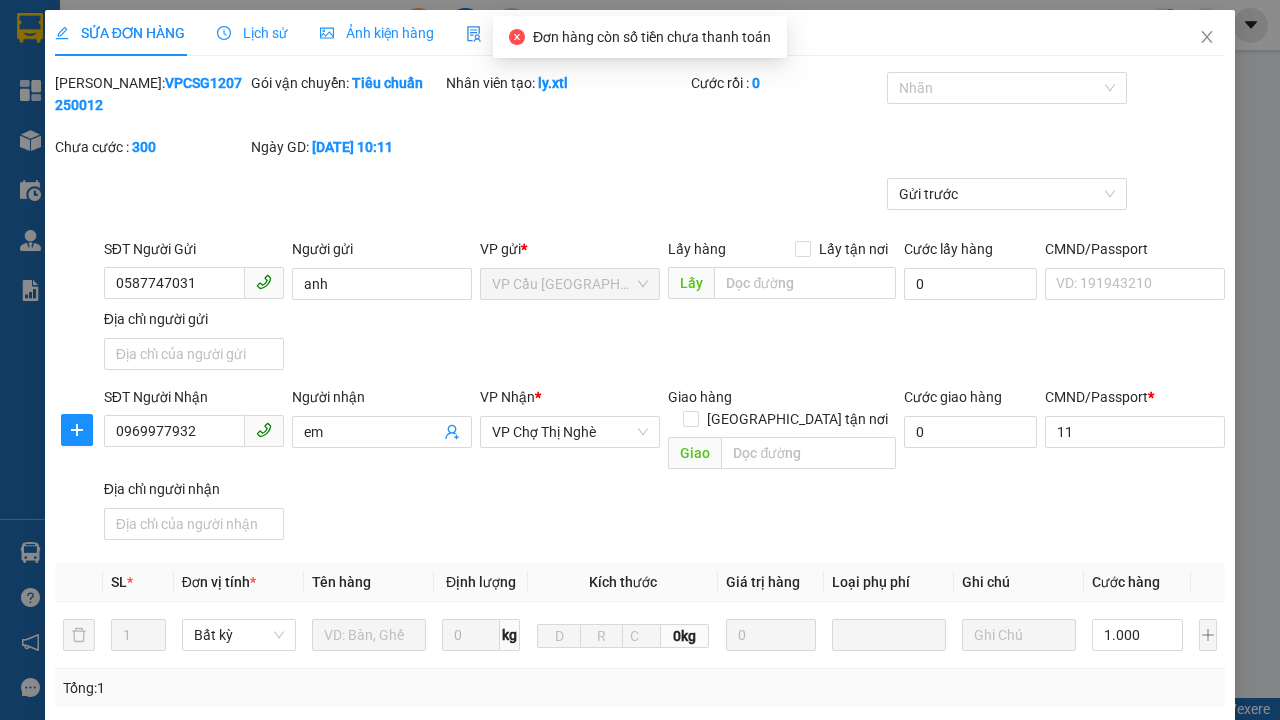 click on "Xuất hóa đơn hàng" at bounding box center (70, 1074) 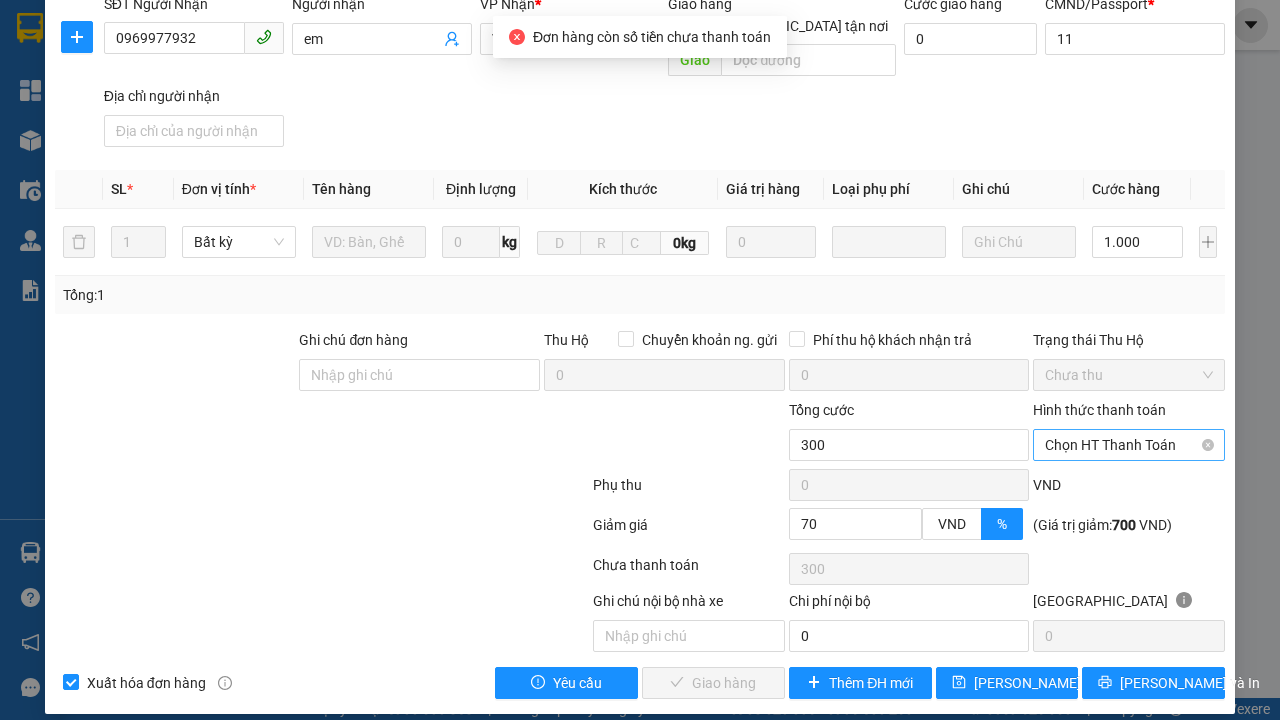 click on "Chọn HT Thanh Toán" at bounding box center (1129, 445) 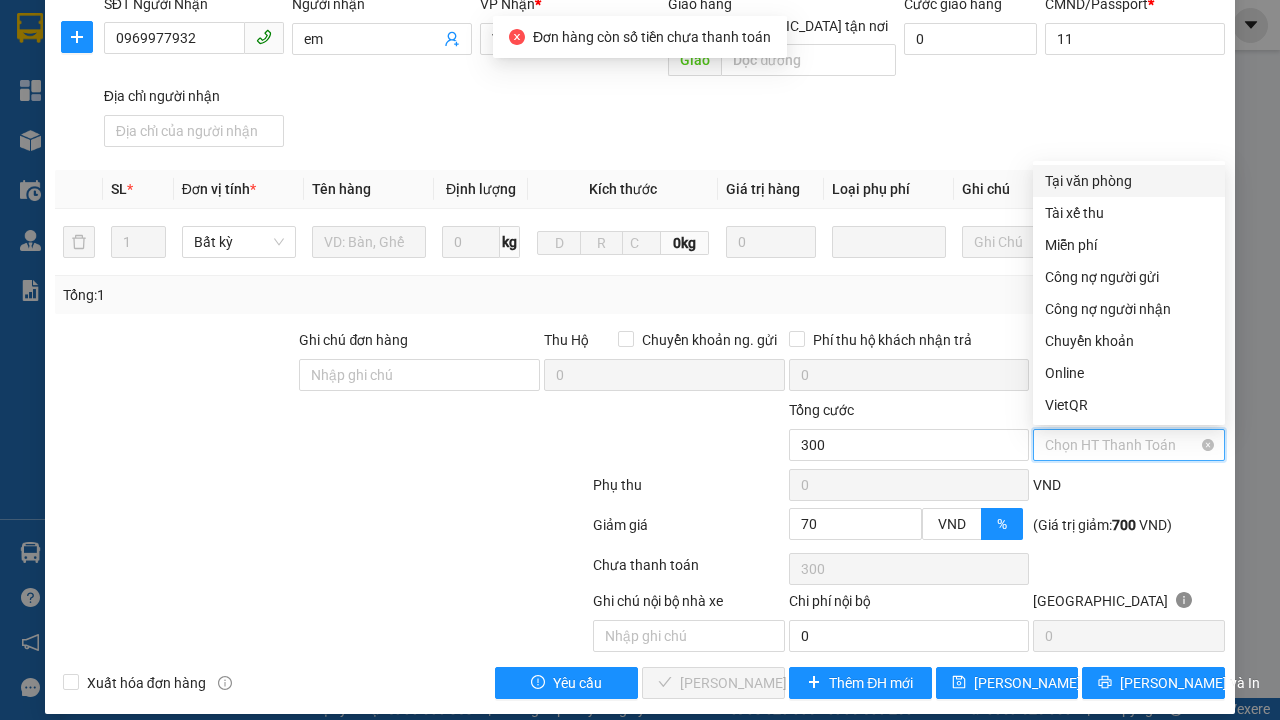 scroll, scrollTop: 411, scrollLeft: 0, axis: vertical 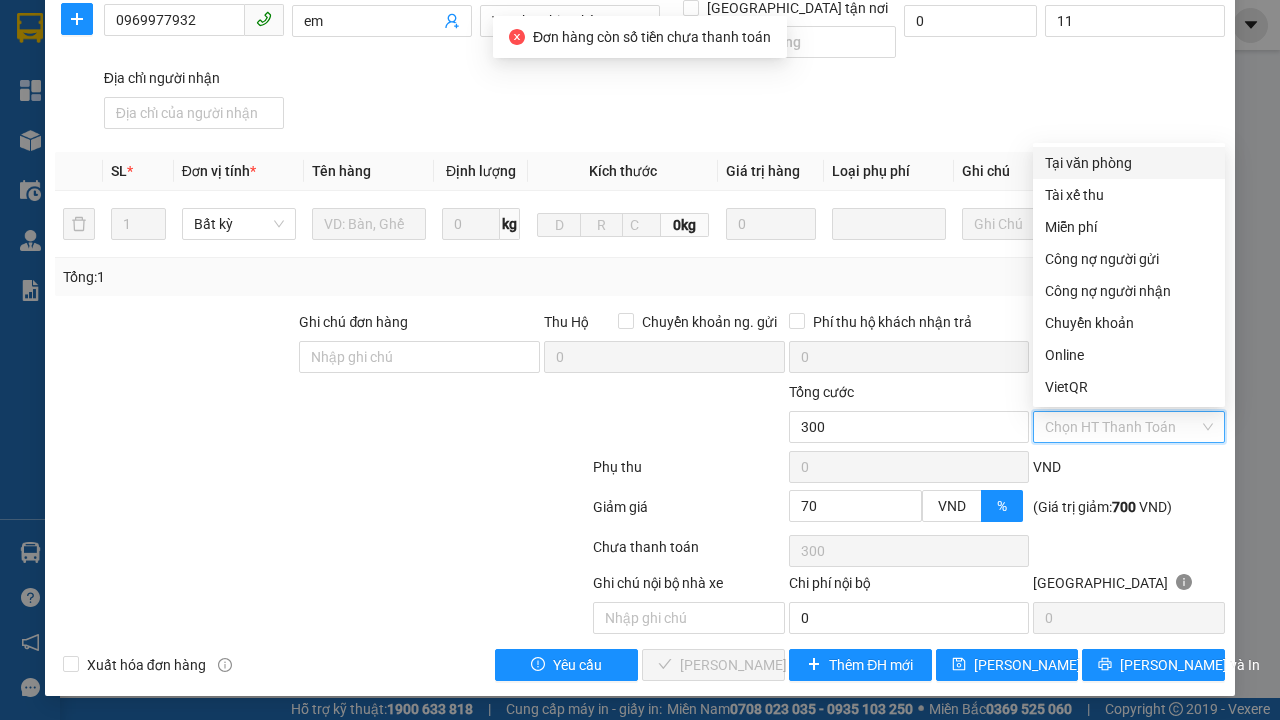 click on "Hình thức thanh toán" at bounding box center [1099, 392] 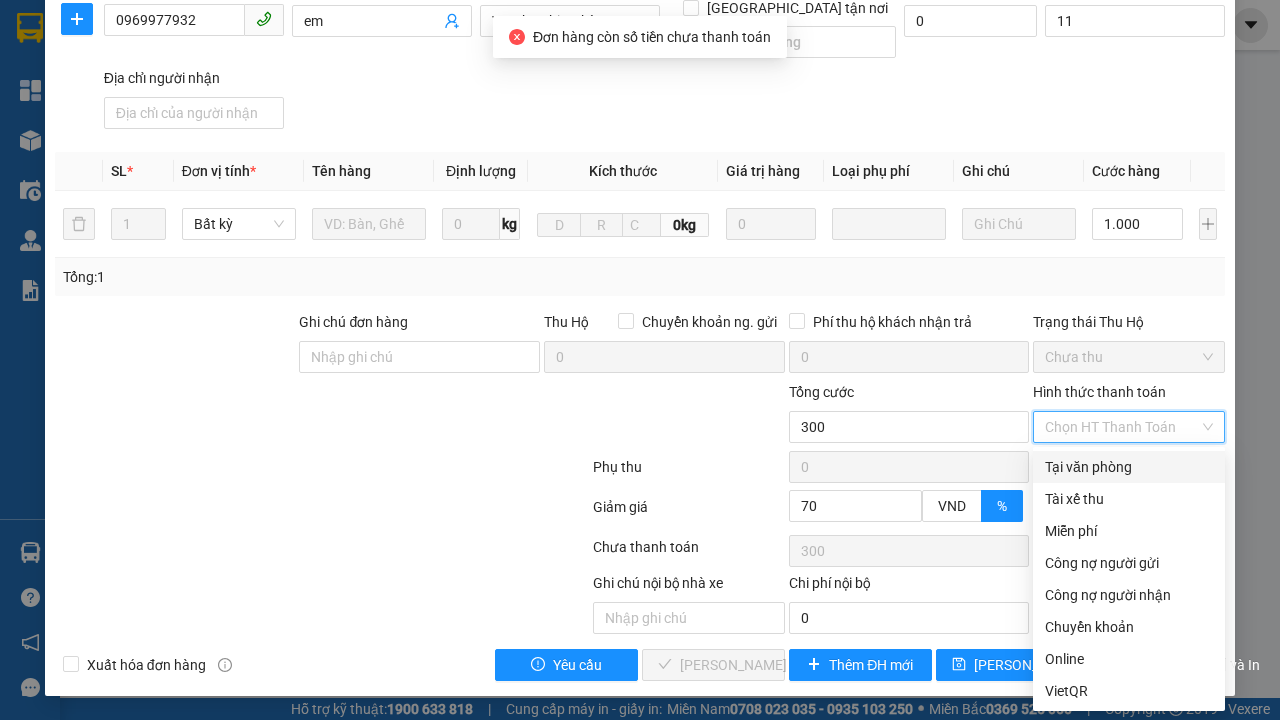 click on "Tại văn phòng" at bounding box center (1129, 467) 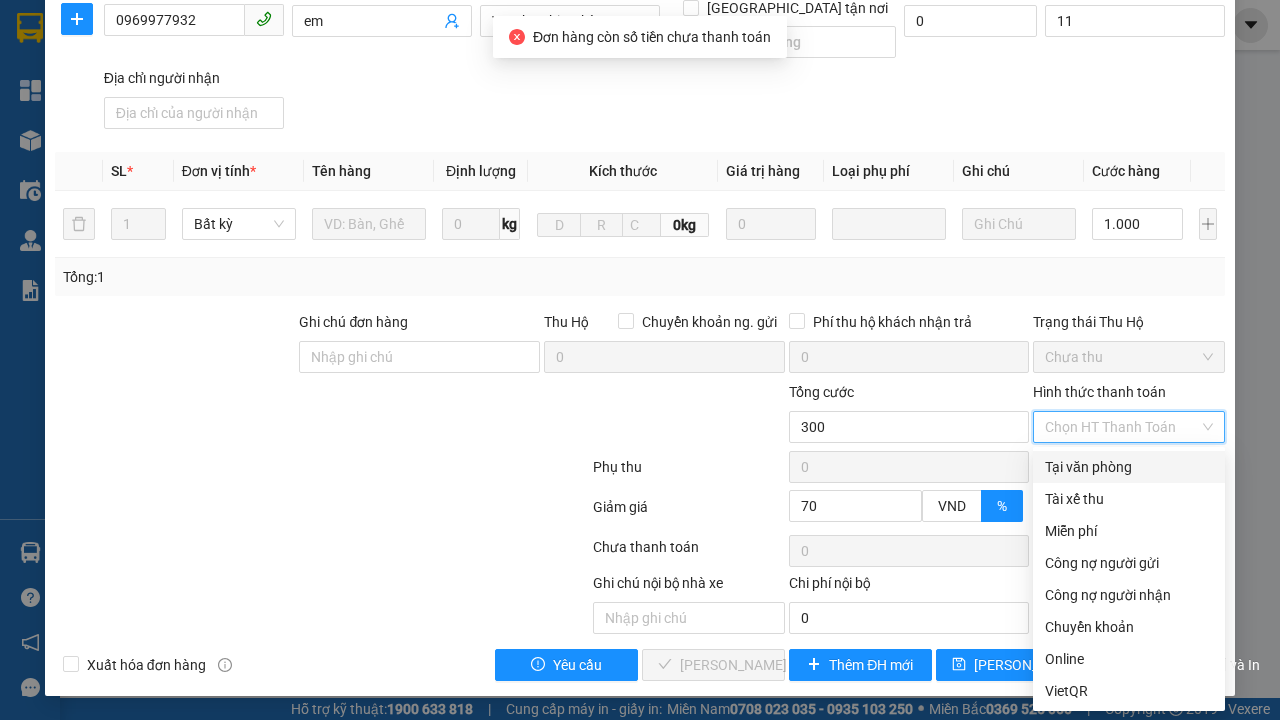 click on "[PERSON_NAME] và Giao hàng" at bounding box center (776, 665) 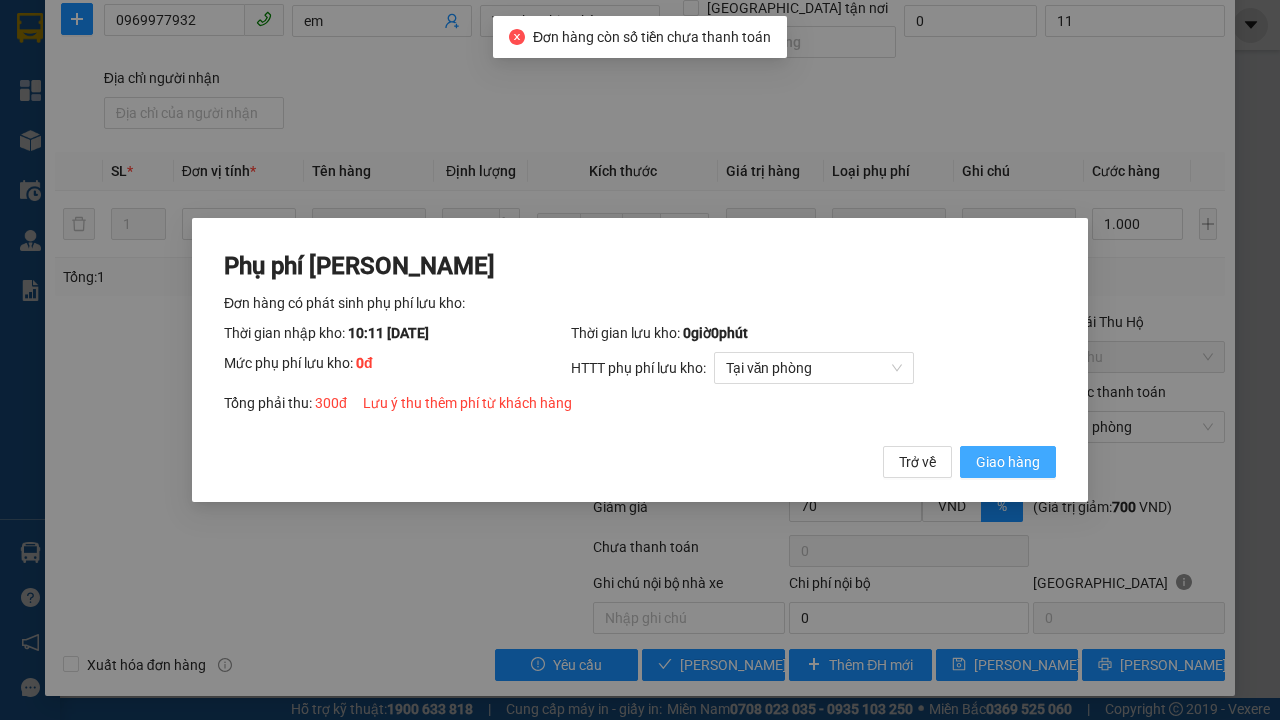click on "Giao hàng" at bounding box center (1008, 462) 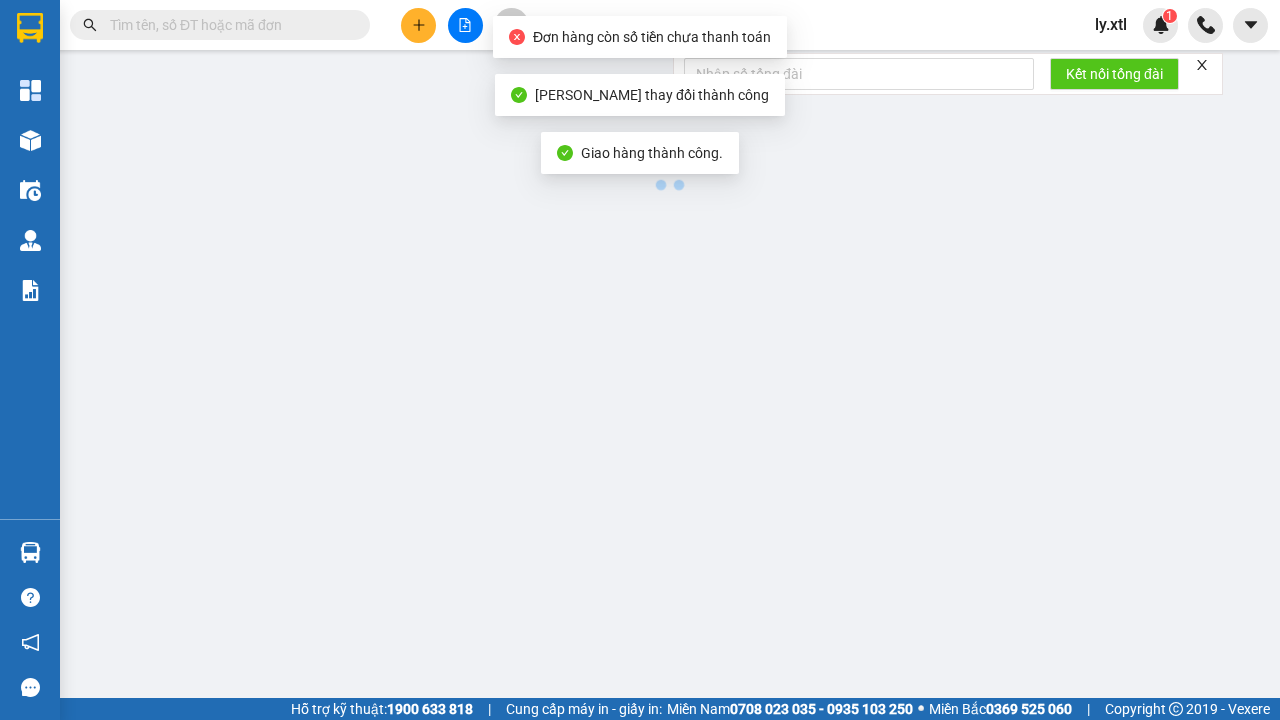 click at bounding box center [30, 28] 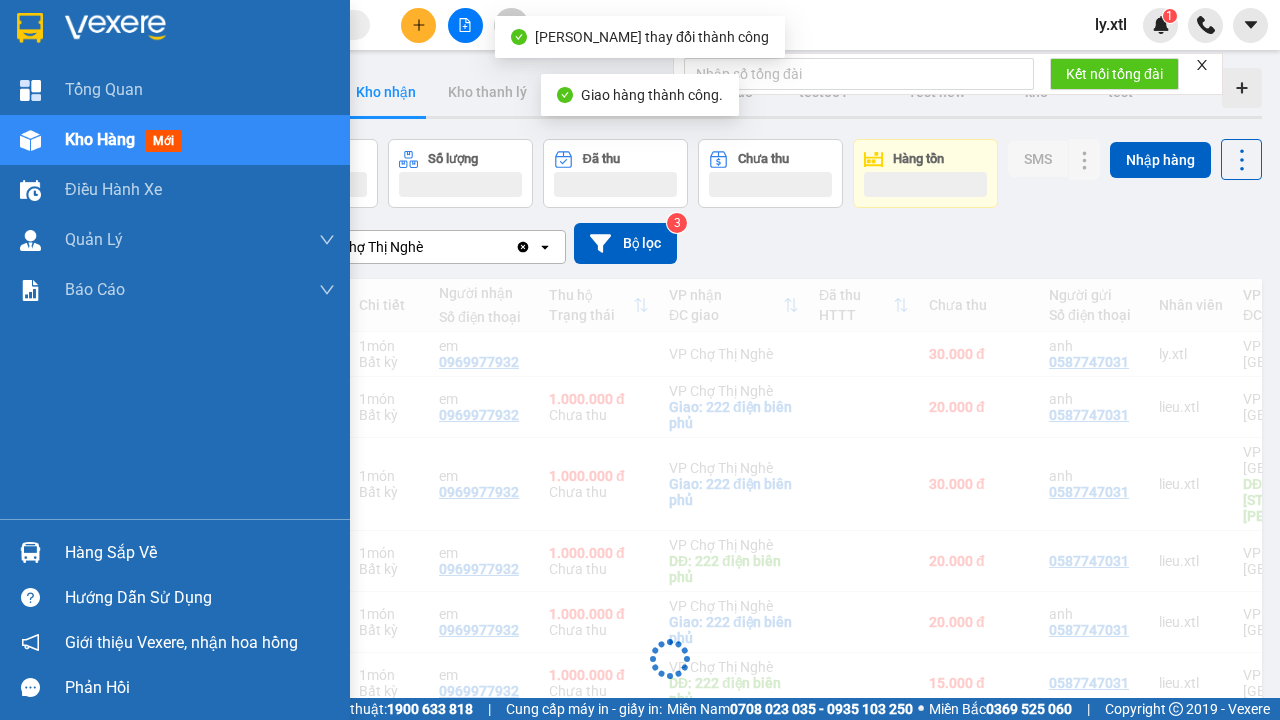 click 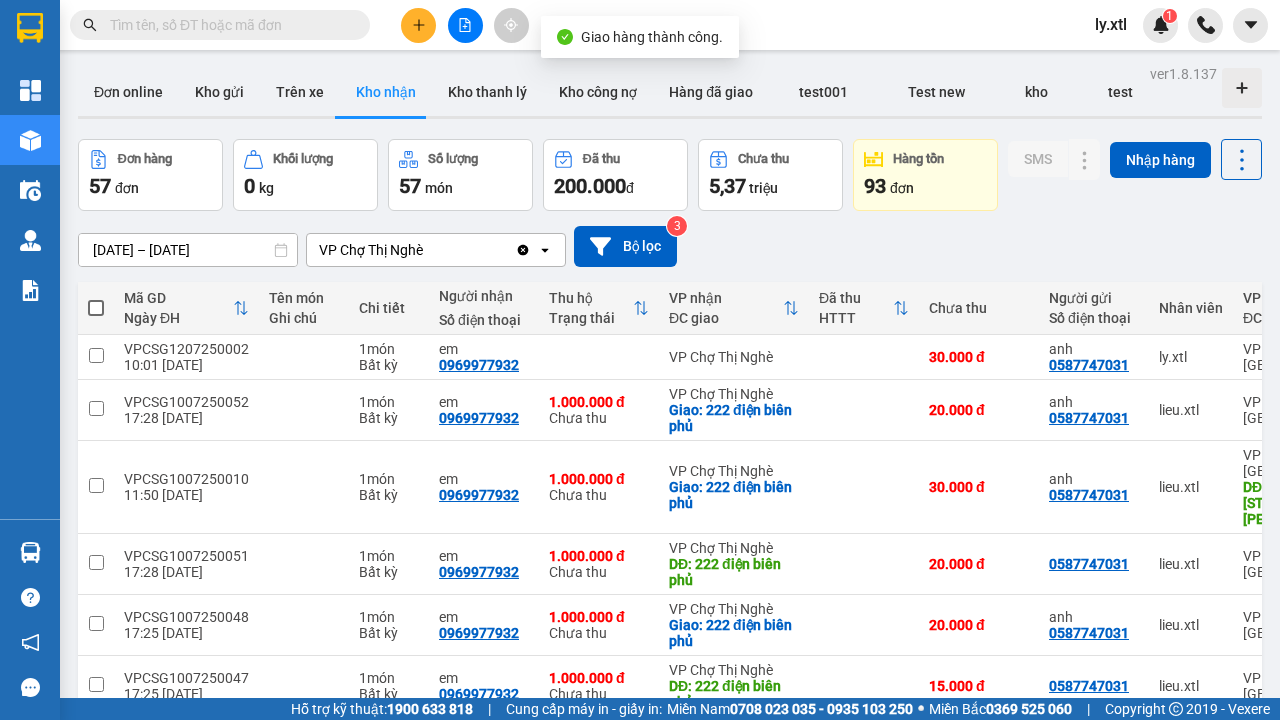 scroll, scrollTop: 68, scrollLeft: 0, axis: vertical 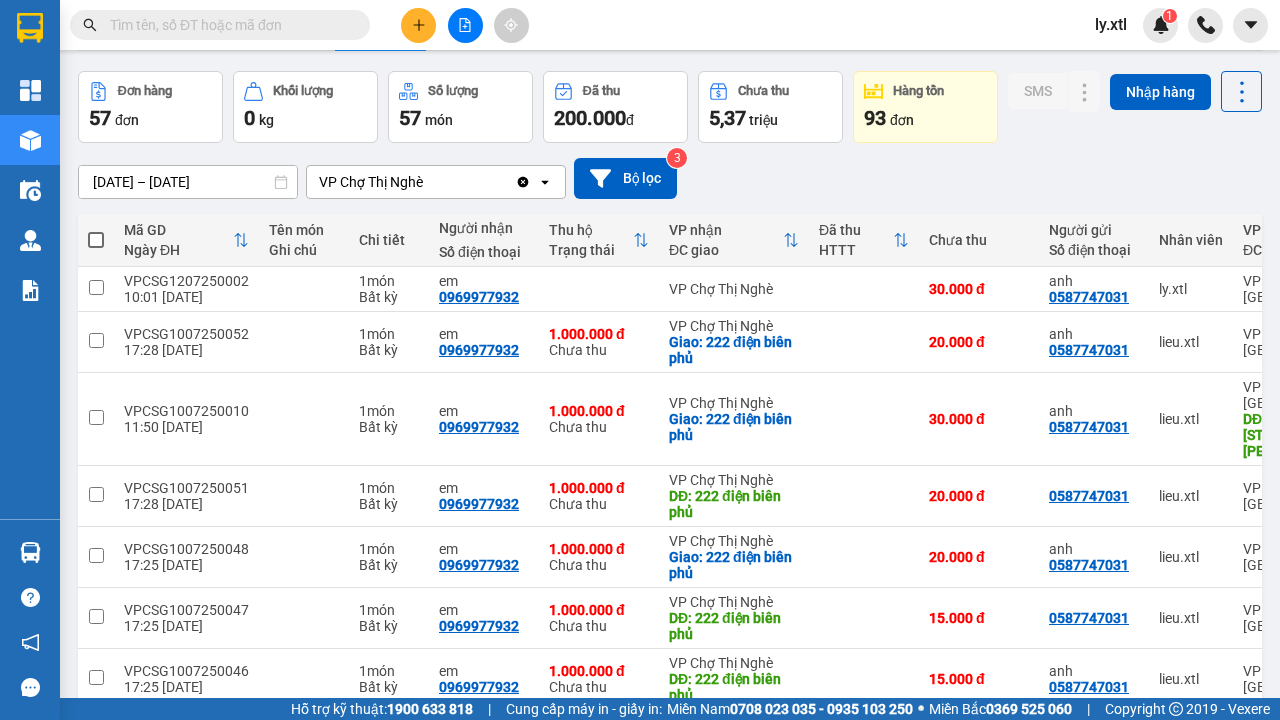 click on "Hàng đã giao" at bounding box center [711, 24] 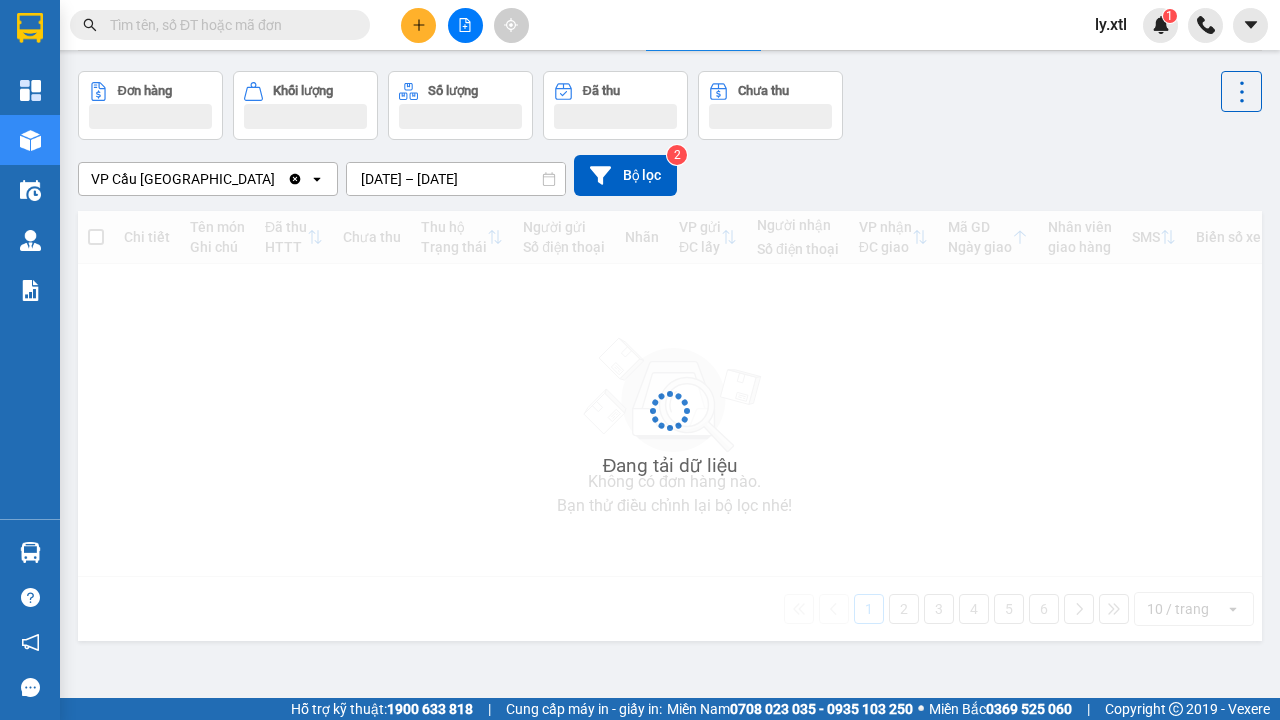 scroll, scrollTop: 0, scrollLeft: 0, axis: both 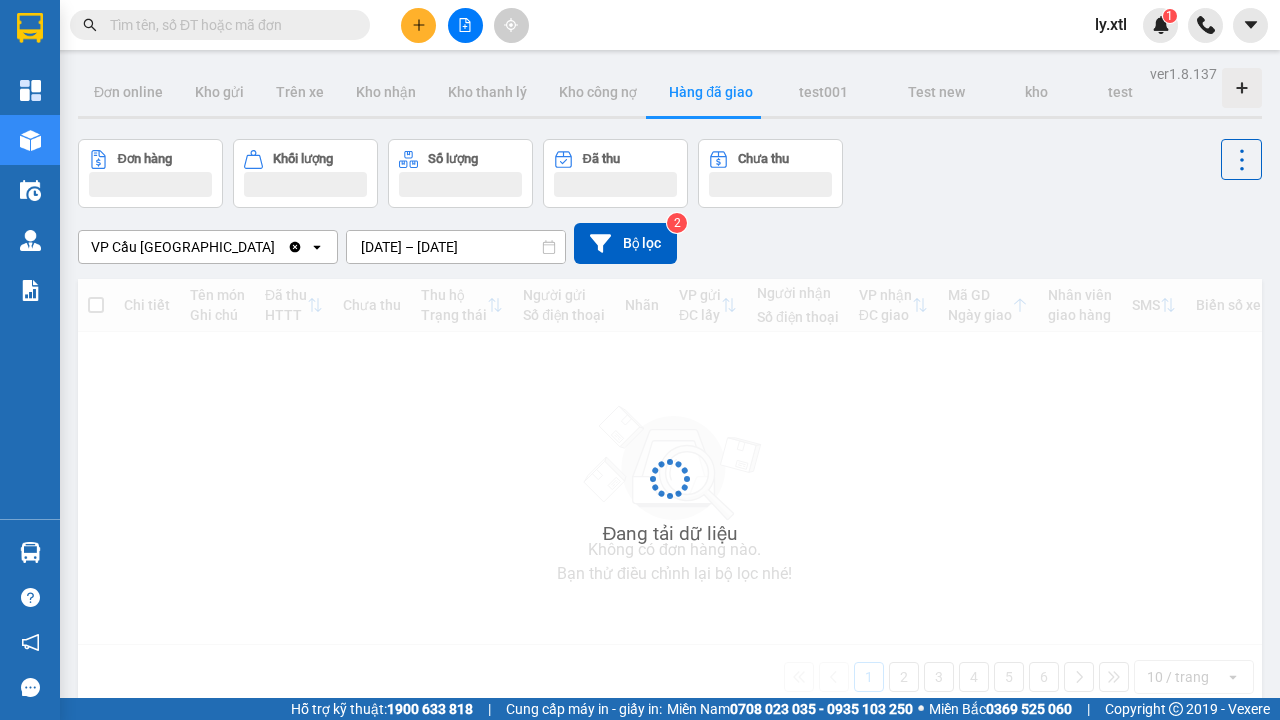 click on "VP Cầu [GEOGRAPHIC_DATA]" at bounding box center [183, 247] 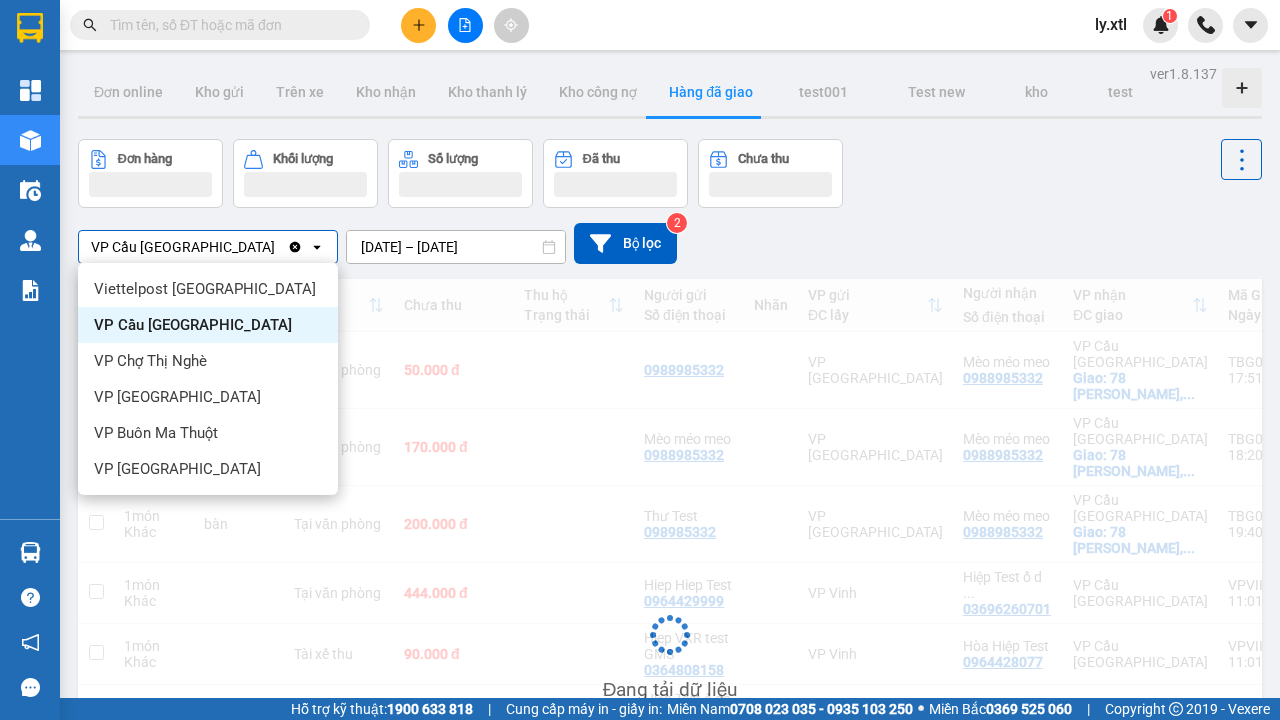 click on "VP Chợ Thị Nghè" at bounding box center [208, 361] 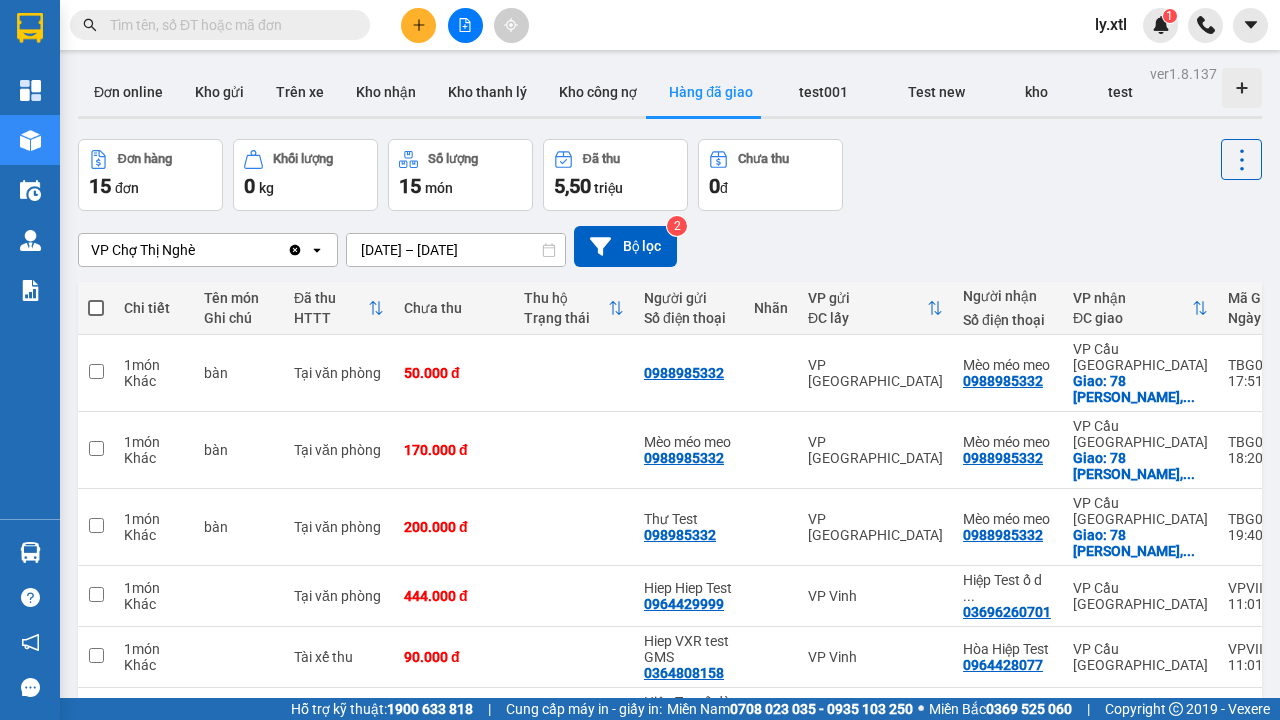 scroll, scrollTop: 11, scrollLeft: 0, axis: vertical 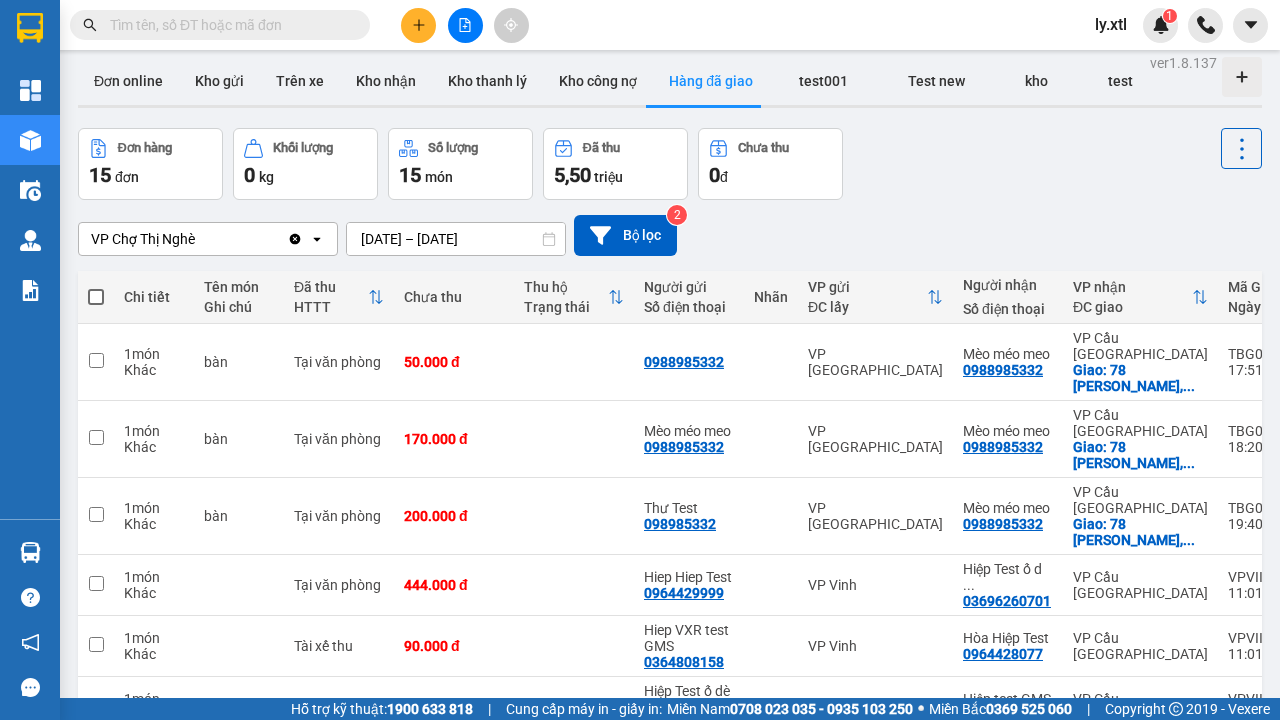 click at bounding box center [96, 360] 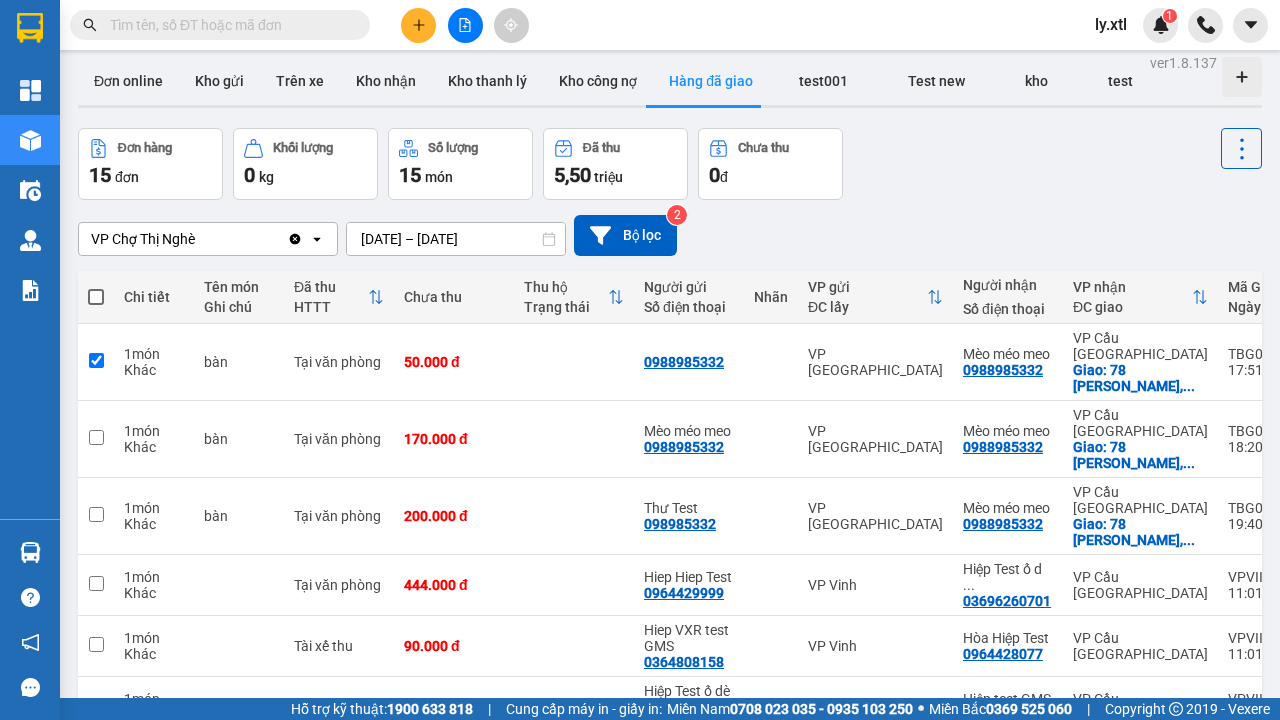 checkbox on "false" 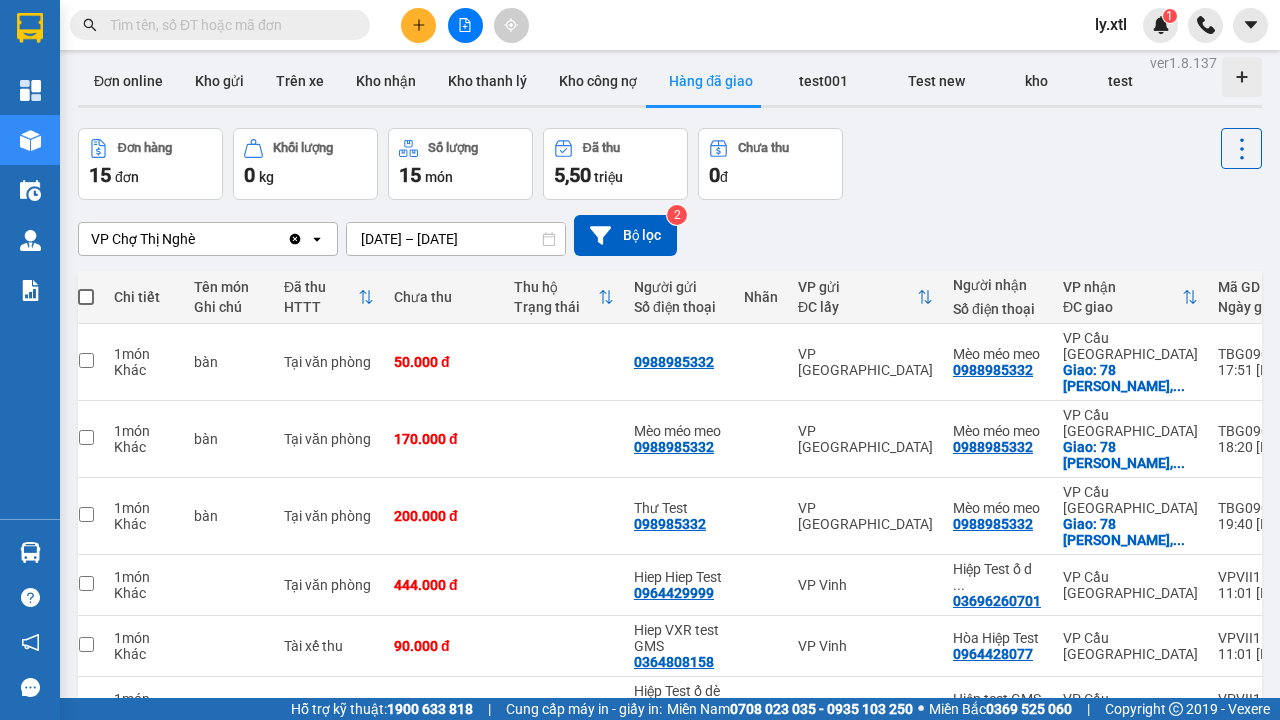 click at bounding box center [1364, 362] 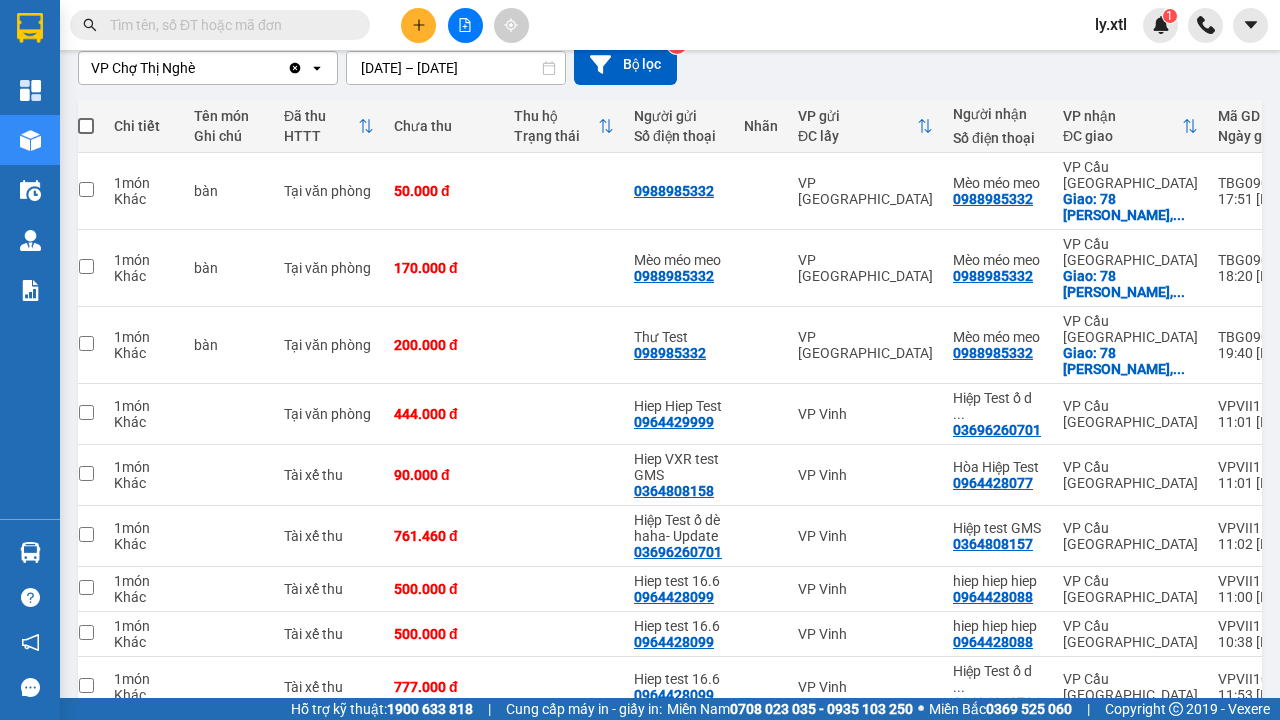 click 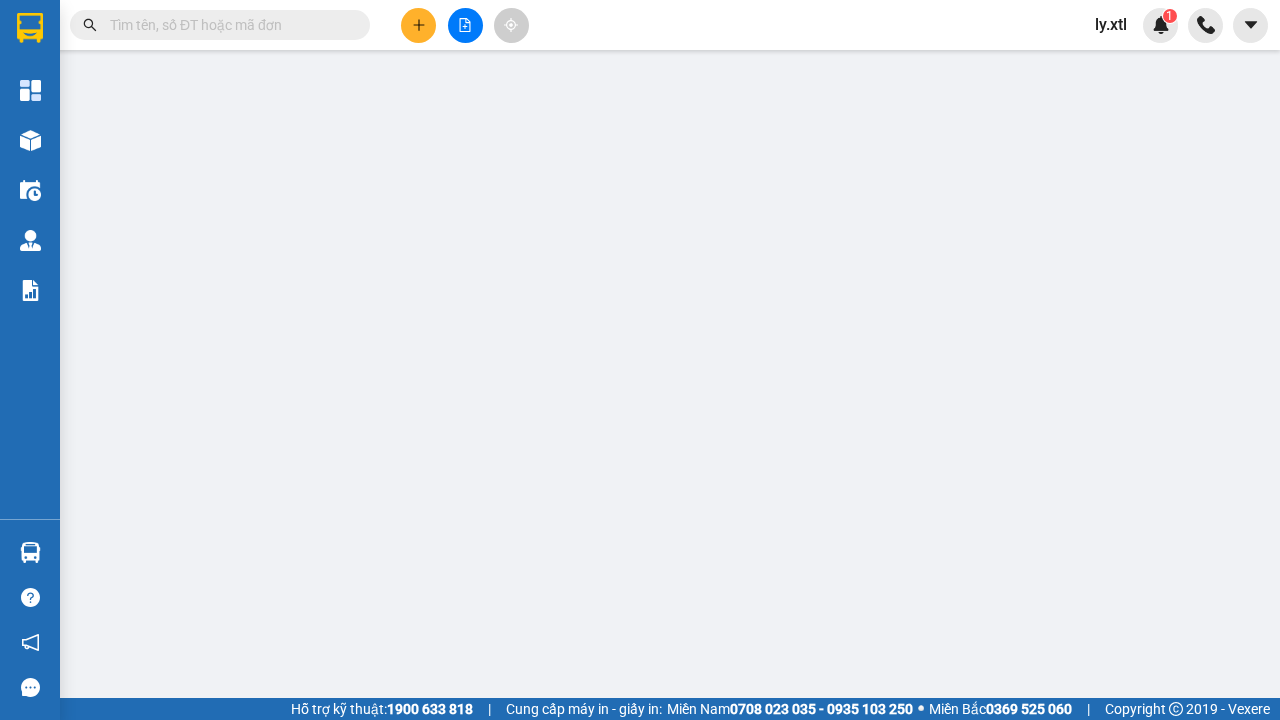 type on "0587747031" 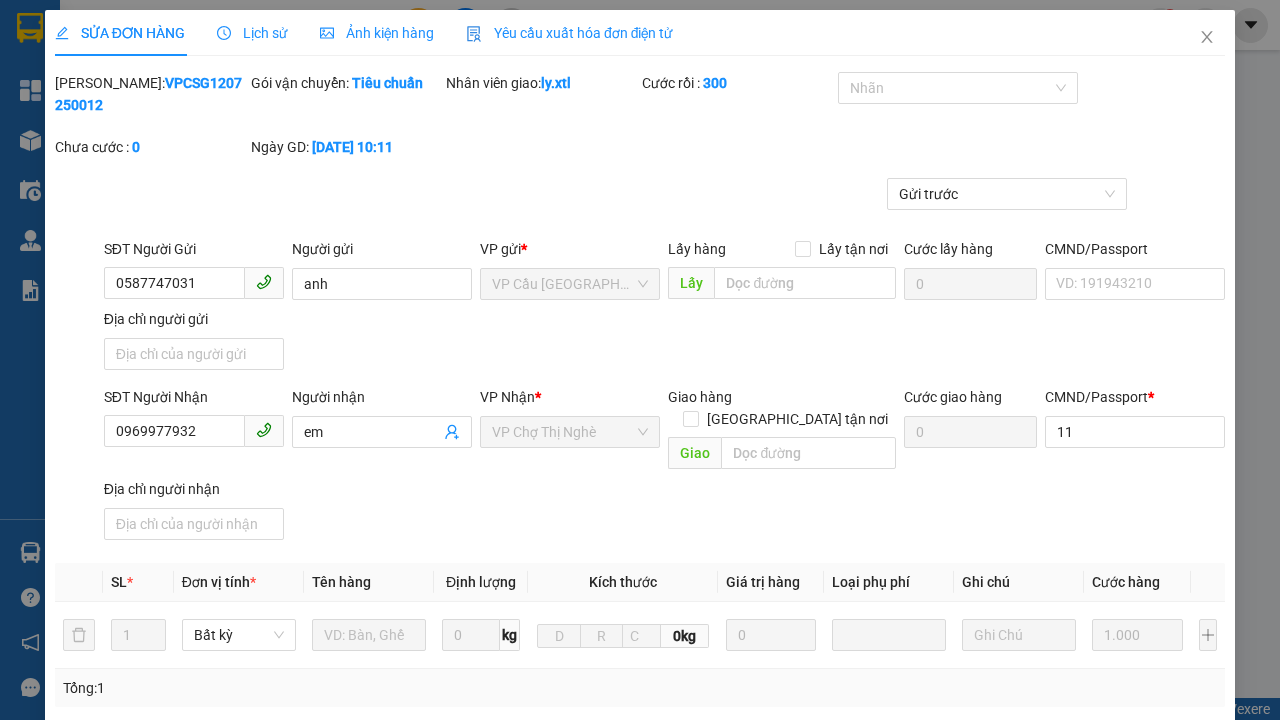 click at bounding box center [474, 34] 